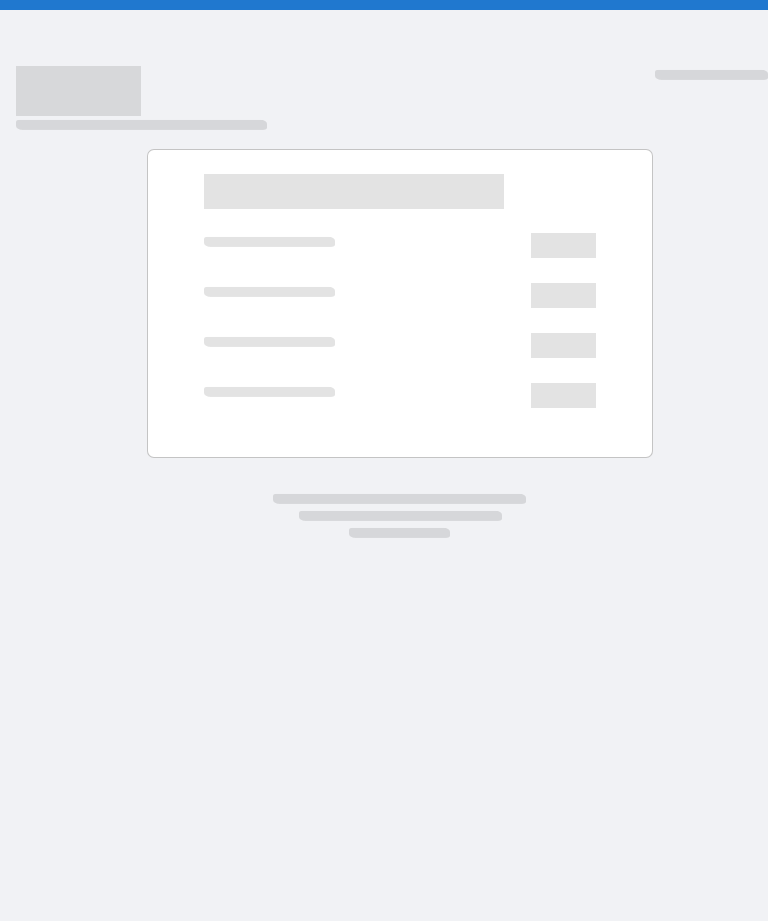 scroll, scrollTop: 0, scrollLeft: 0, axis: both 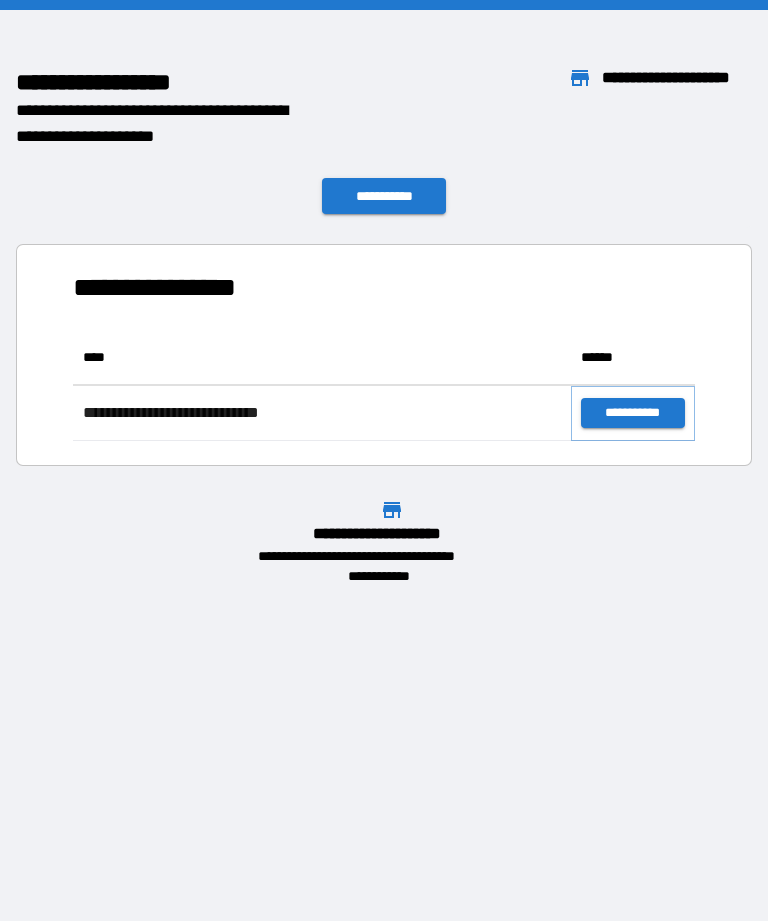 click on "**********" at bounding box center (633, 413) 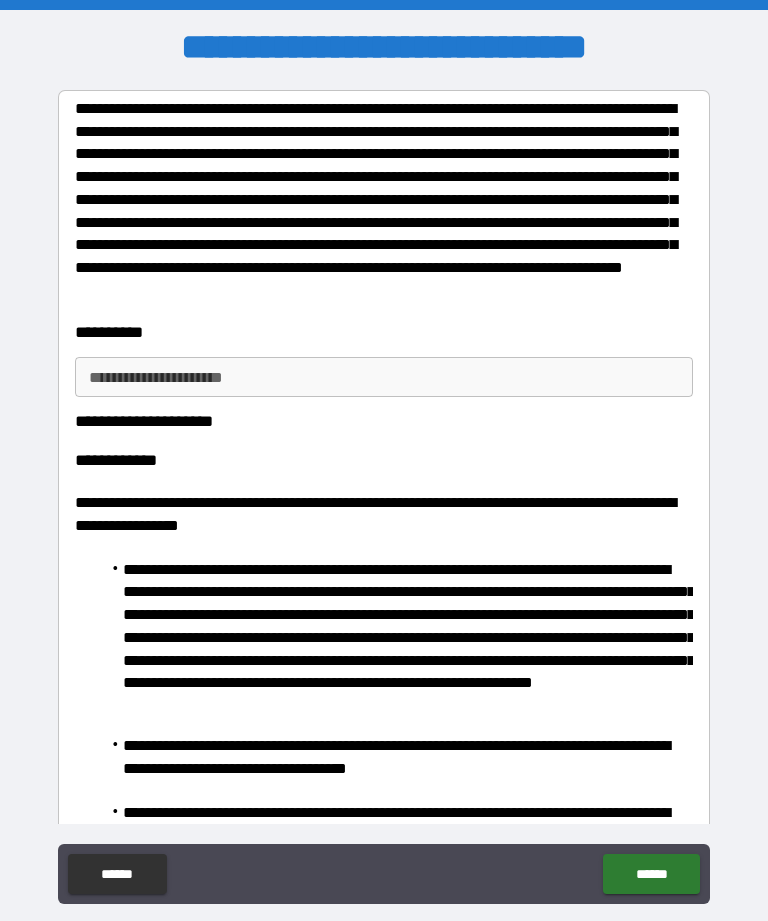 click on "**********" at bounding box center (384, 377) 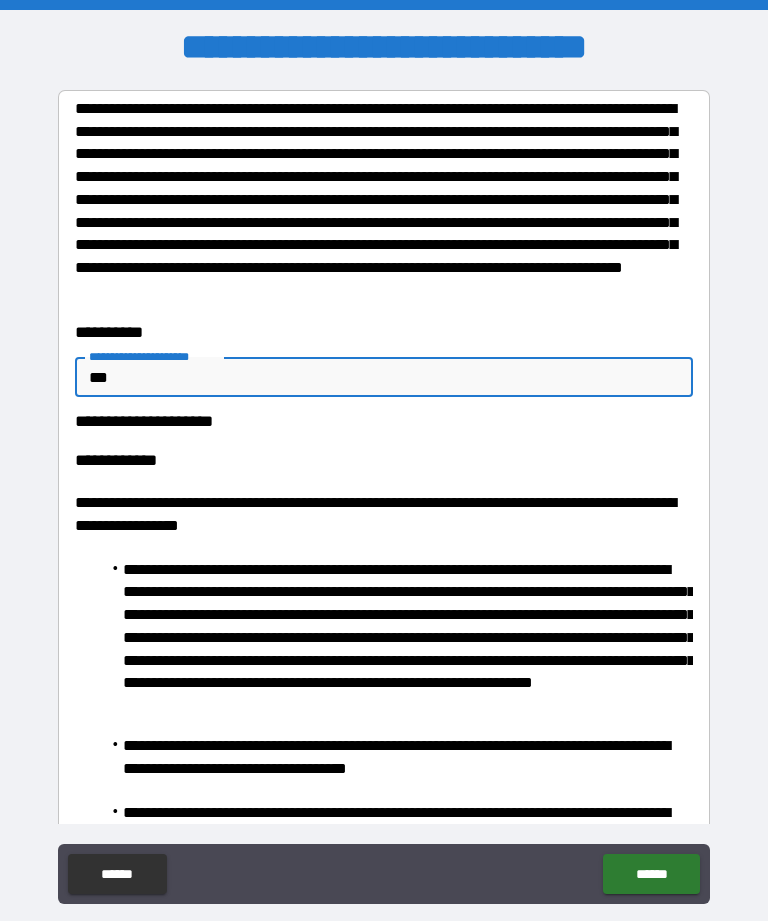 type on "***" 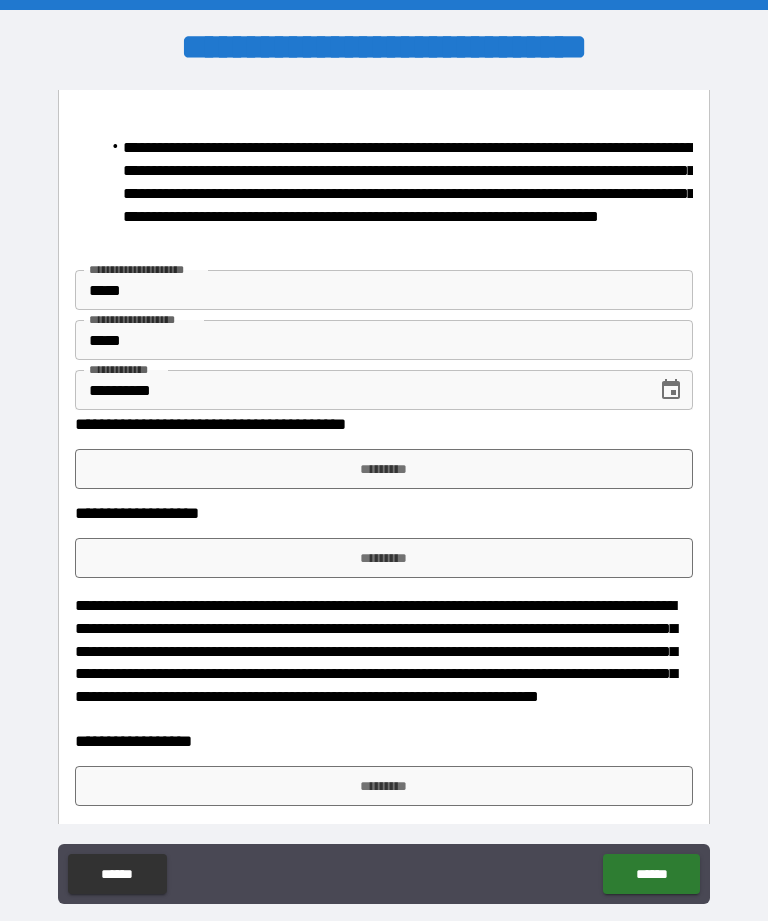 scroll, scrollTop: 2256, scrollLeft: 0, axis: vertical 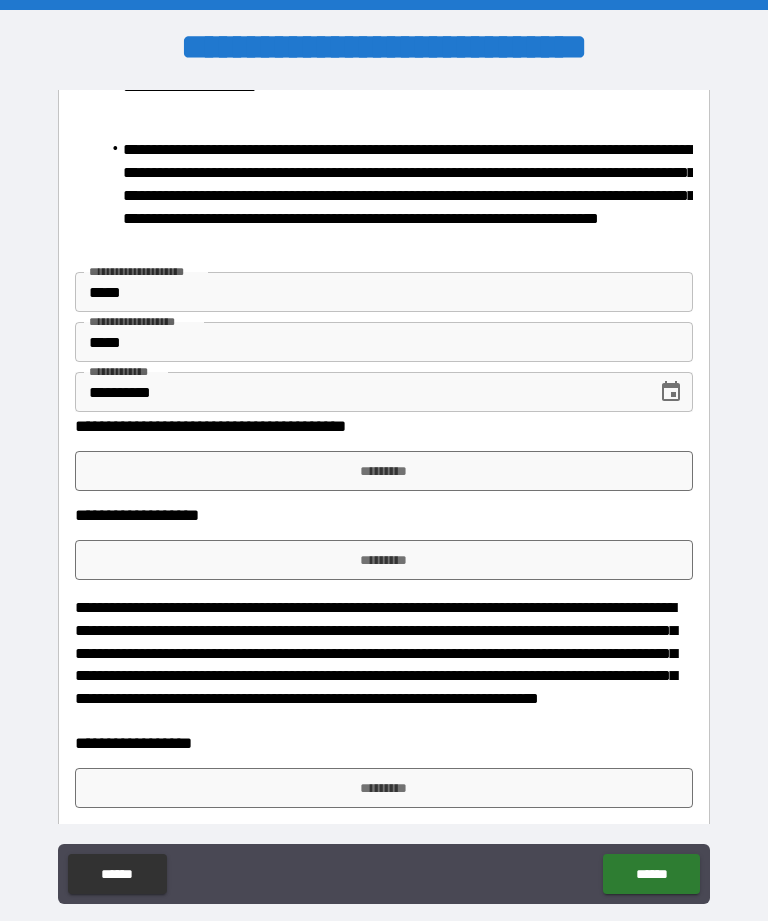 click on "*********" at bounding box center [384, 560] 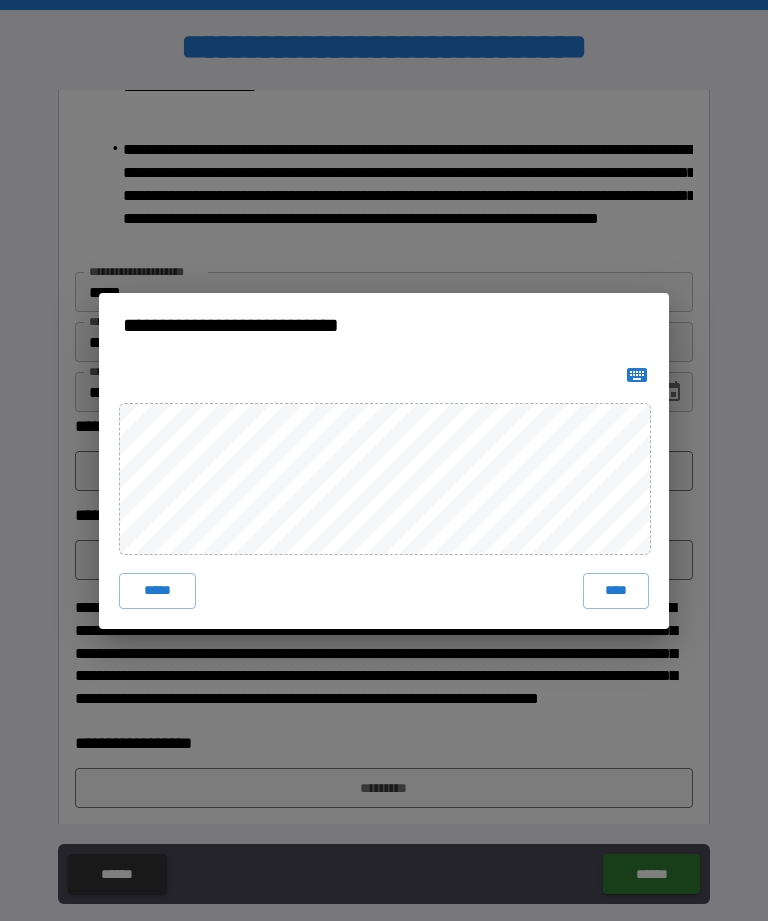 click on "****" at bounding box center (616, 591) 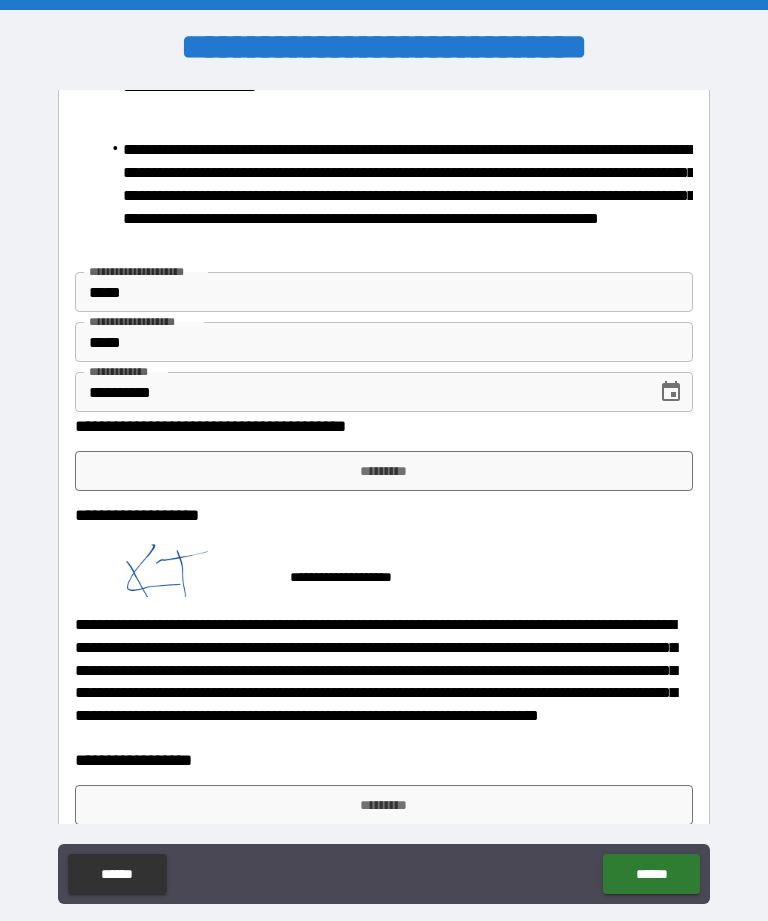 click on "*********" at bounding box center [384, 471] 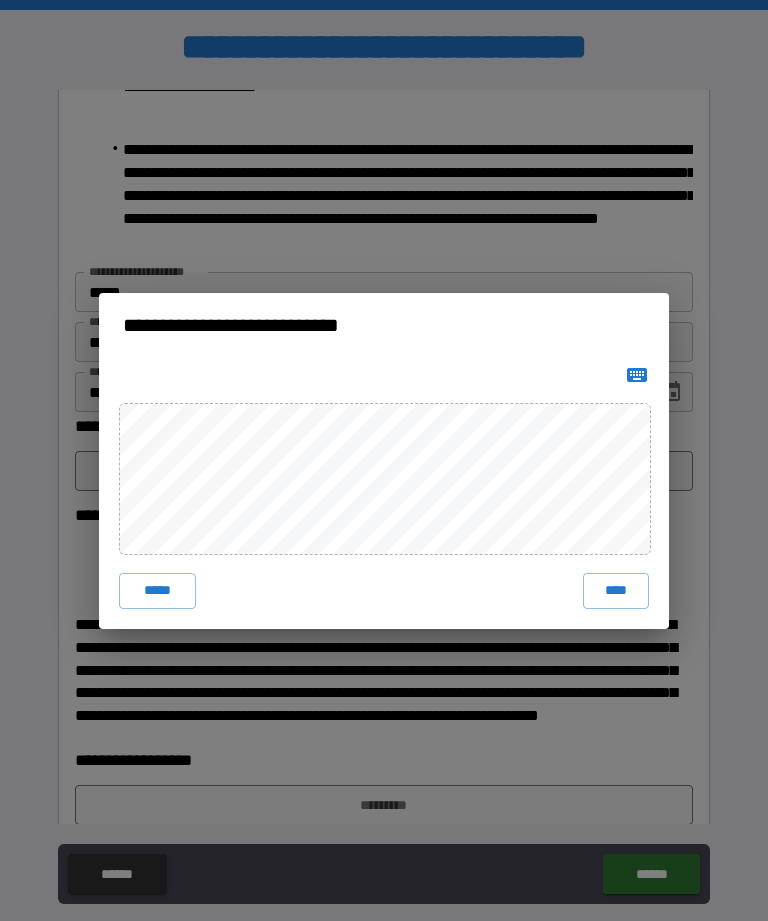 click on "****" at bounding box center (616, 591) 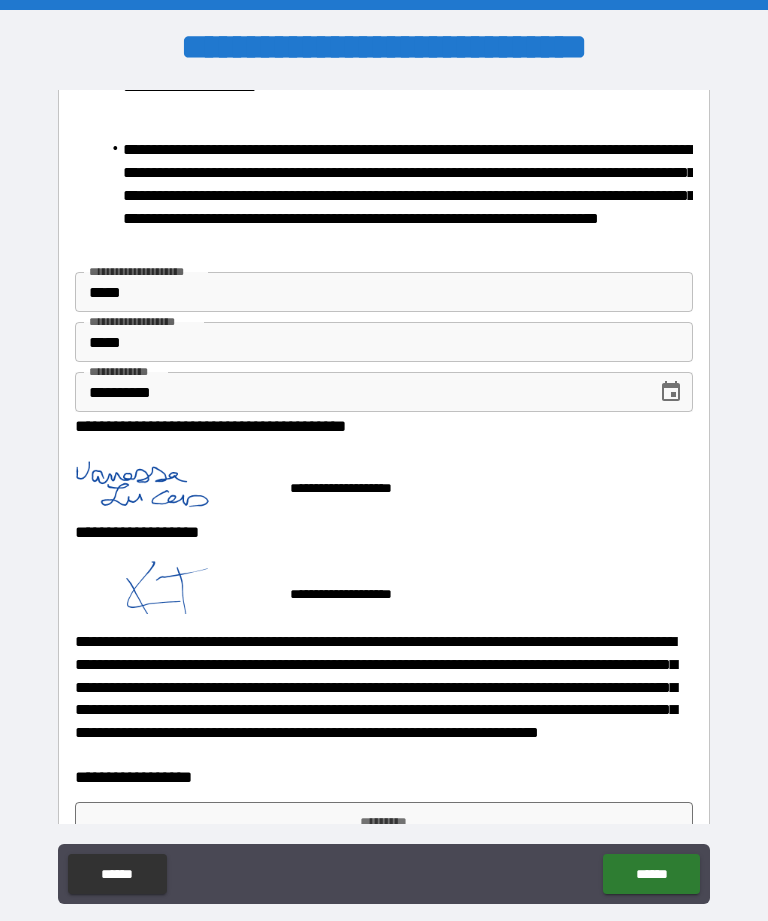 click on "*********" at bounding box center (384, 822) 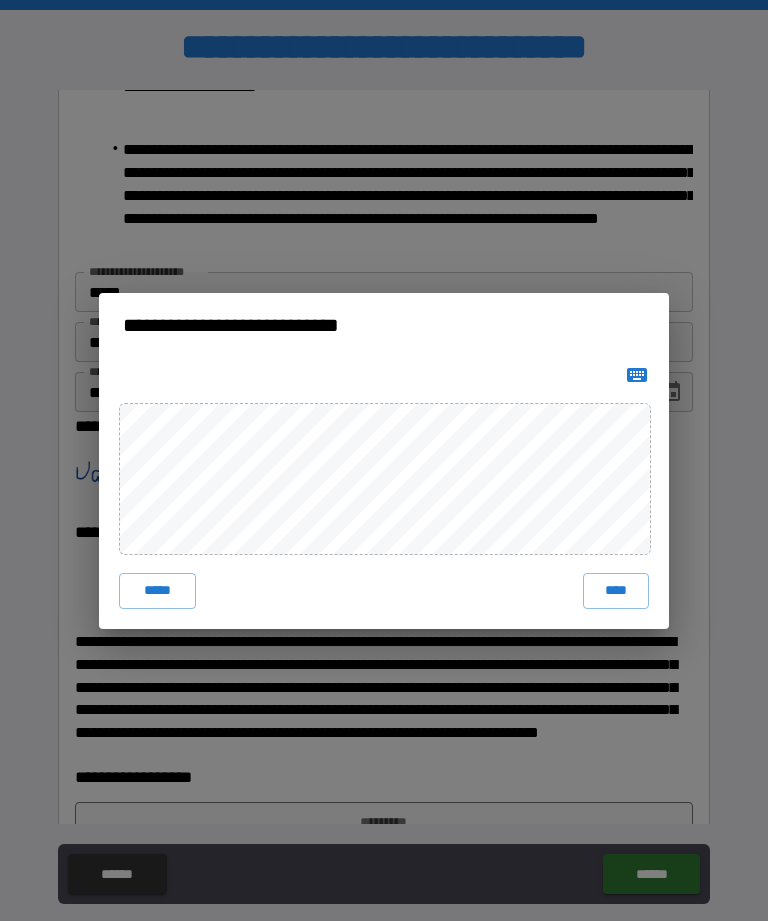 click on "****" at bounding box center (616, 591) 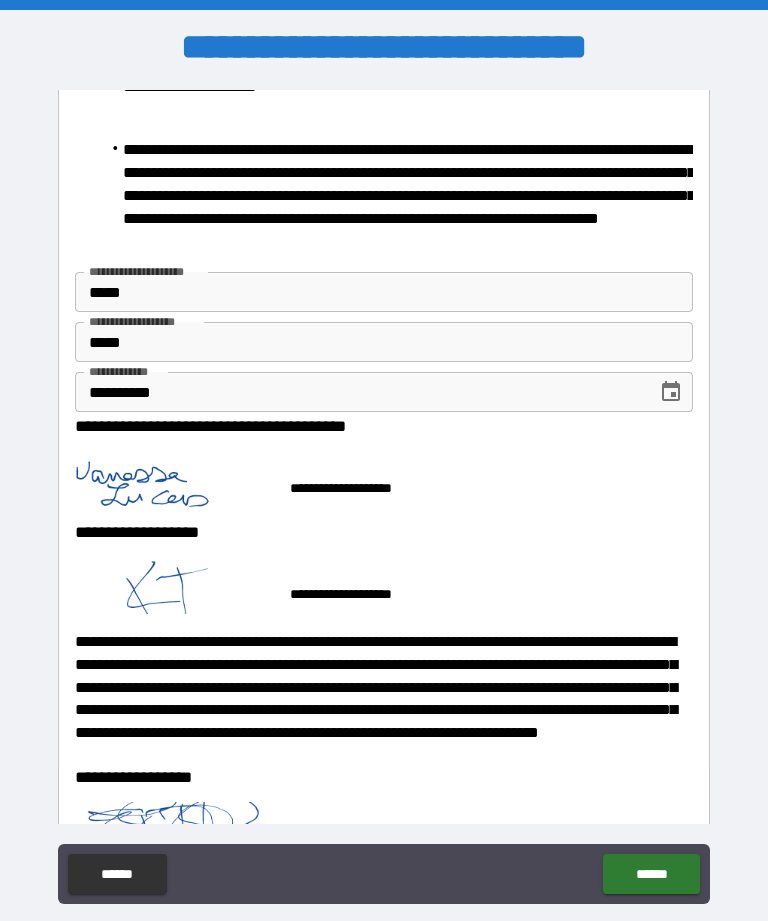click on "******" at bounding box center [651, 874] 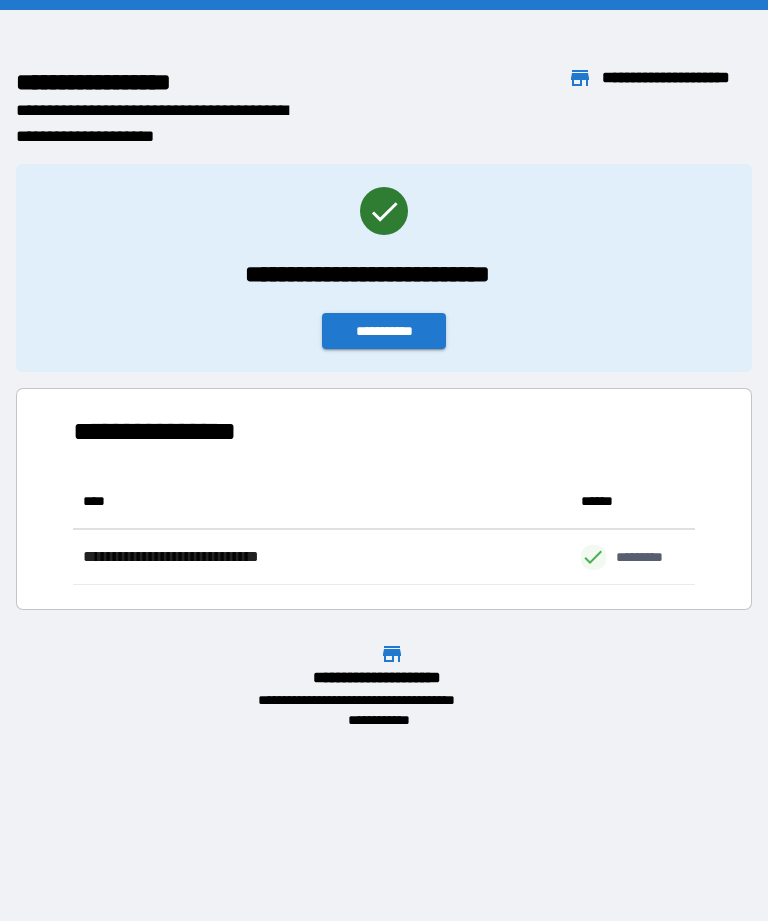scroll, scrollTop: 1, scrollLeft: 1, axis: both 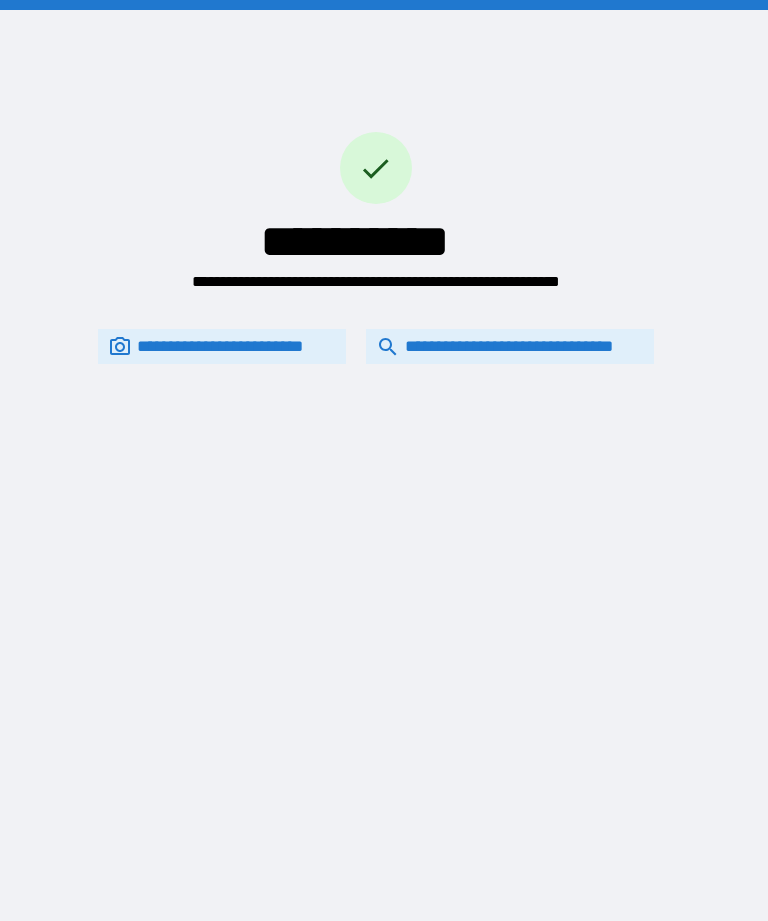 click on "**********" at bounding box center [510, 346] 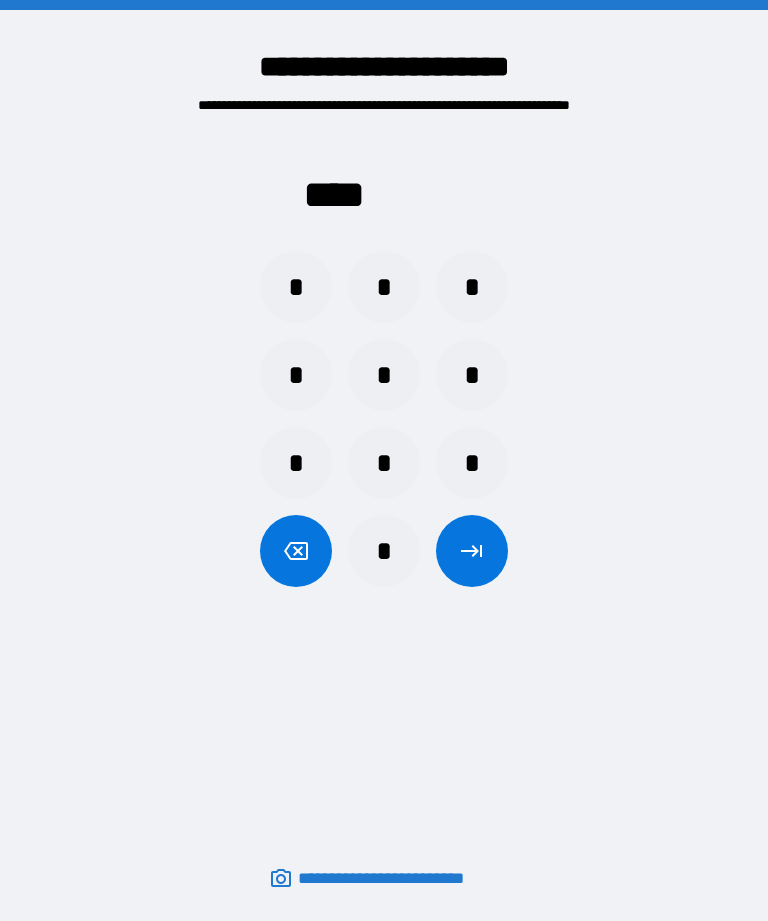 click on "*" at bounding box center (296, 287) 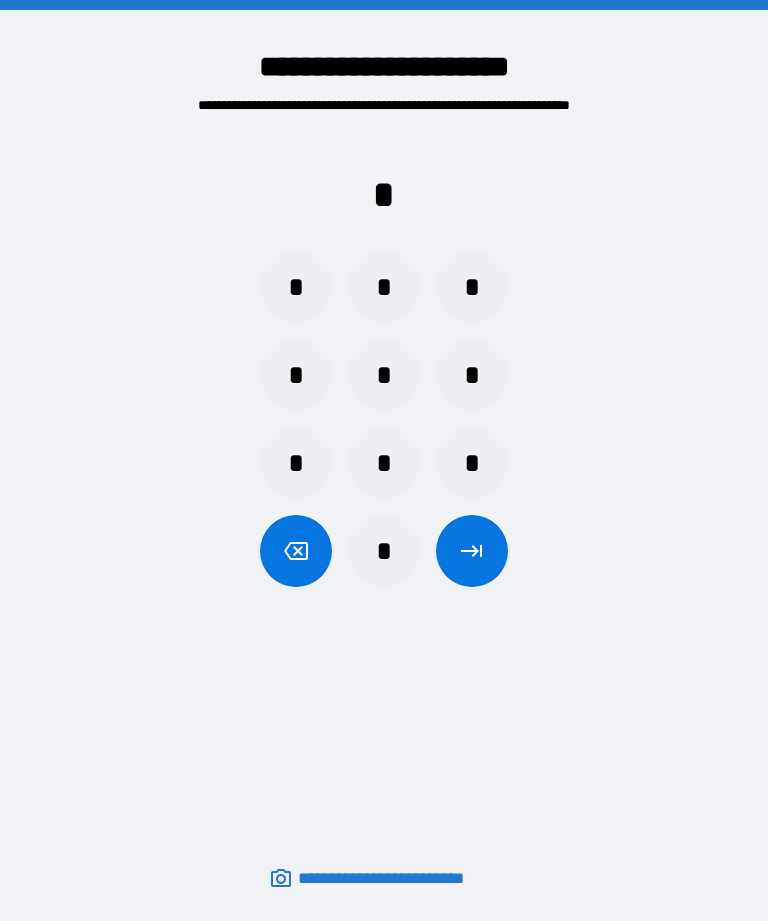 click on "*" at bounding box center [296, 375] 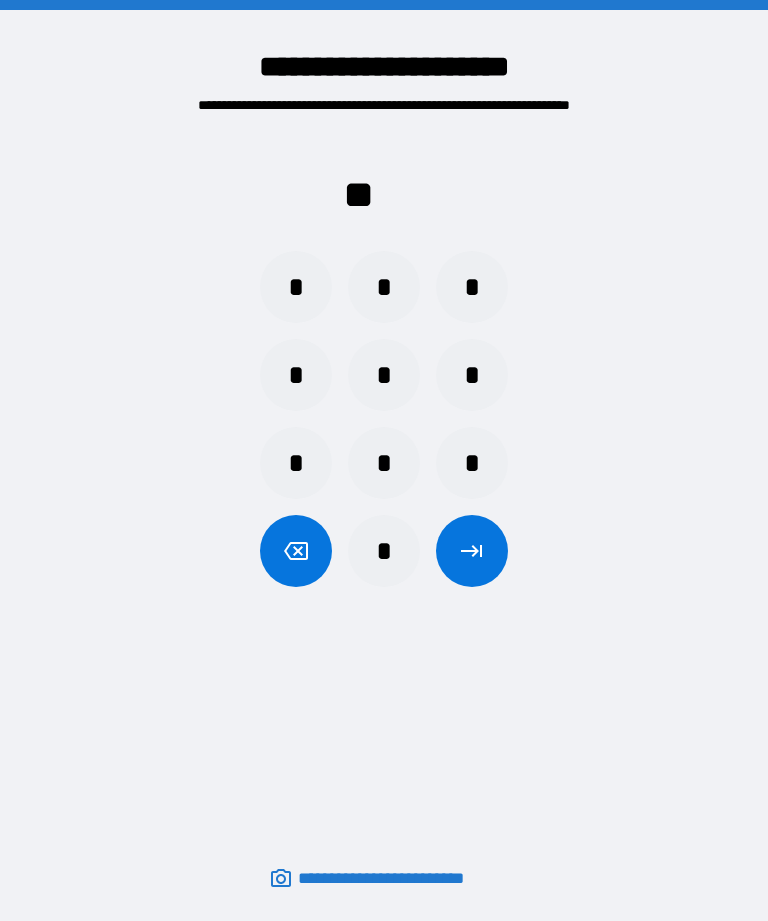 click on "*" at bounding box center [472, 287] 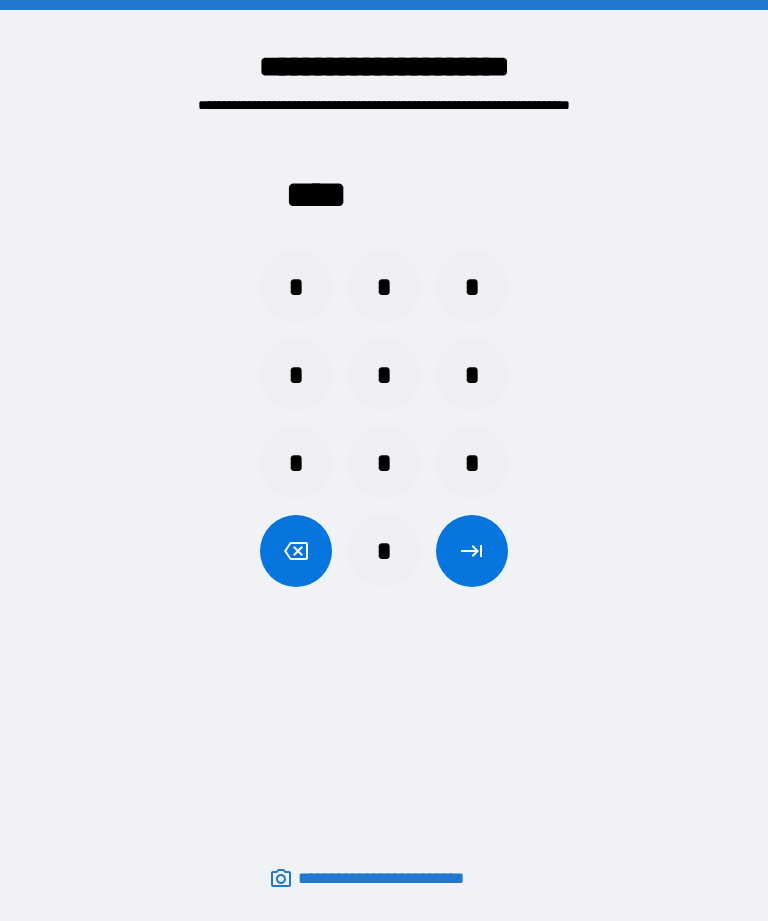 click at bounding box center (472, 551) 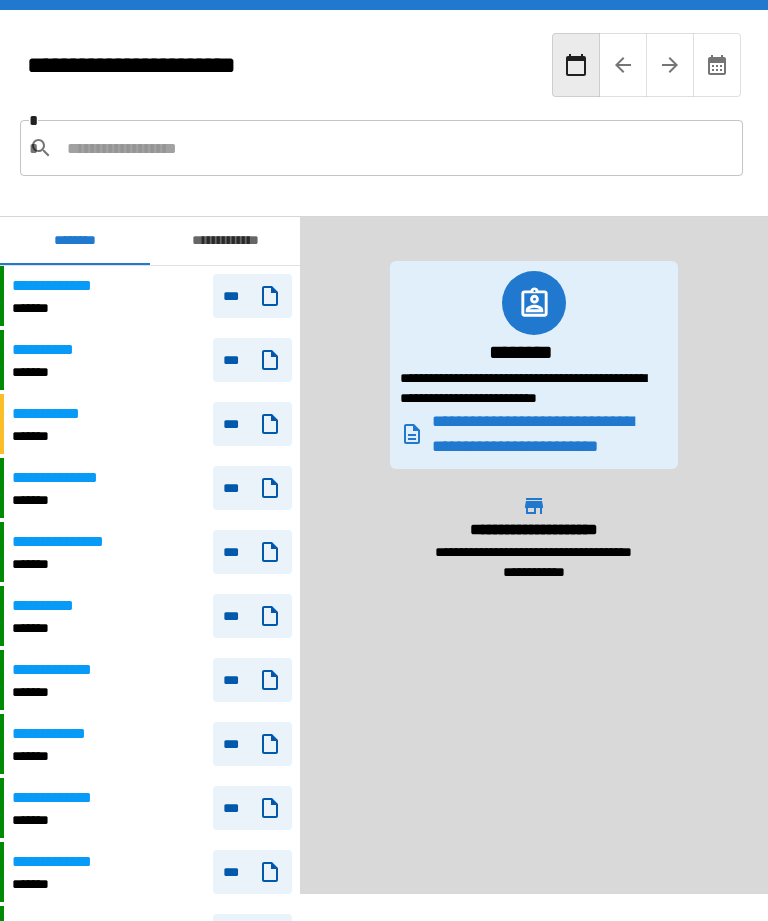 scroll, scrollTop: 0, scrollLeft: 0, axis: both 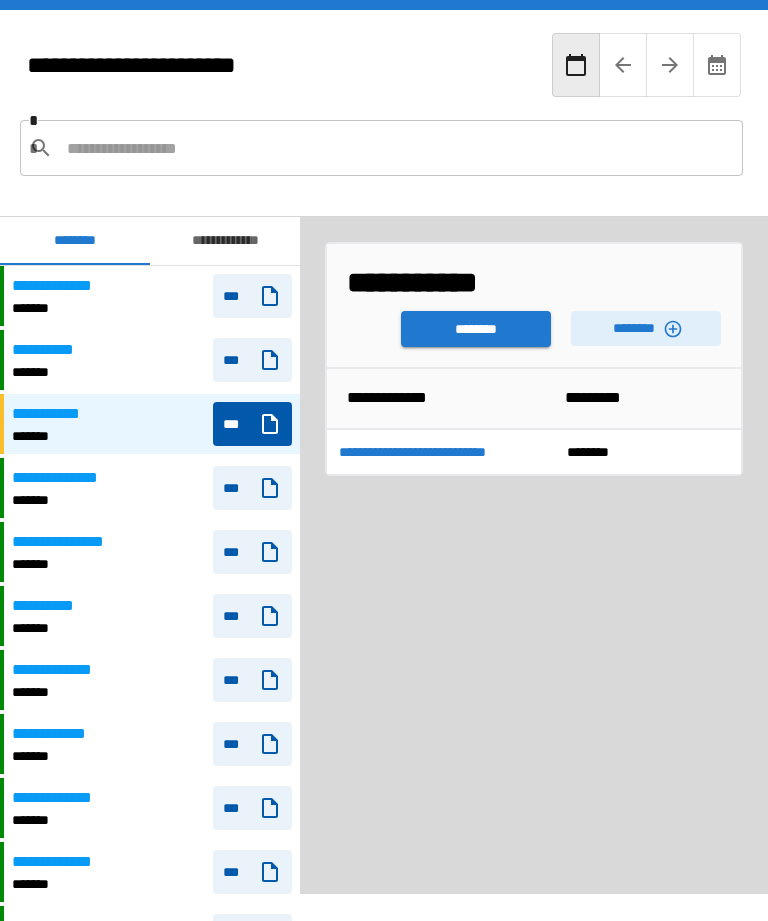 click on "********" at bounding box center (646, 328) 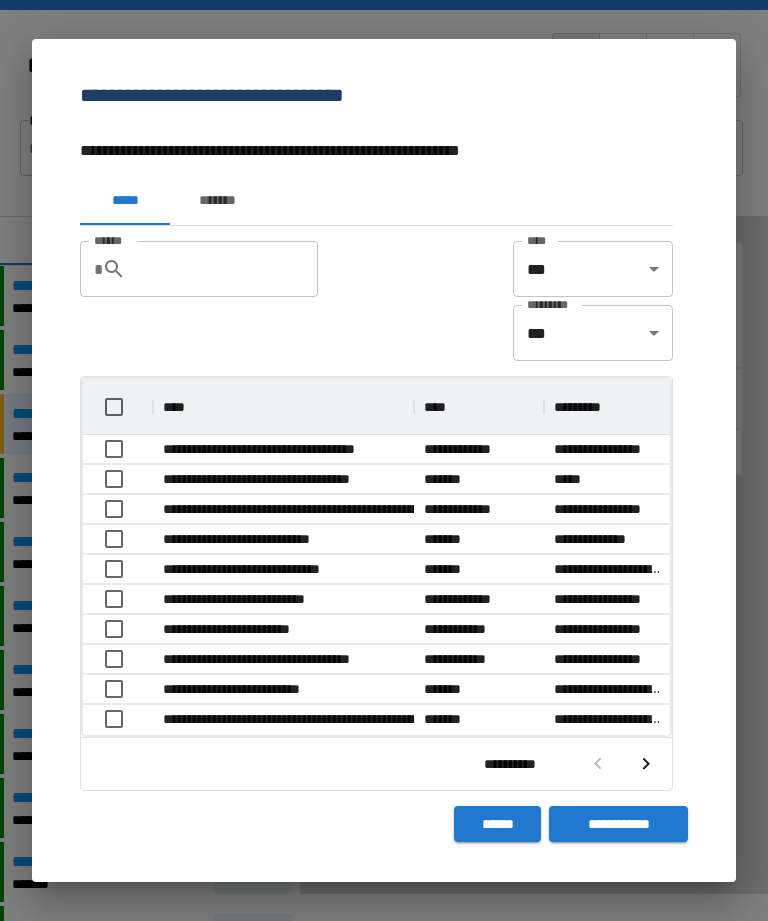 scroll, scrollTop: 356, scrollLeft: 587, axis: both 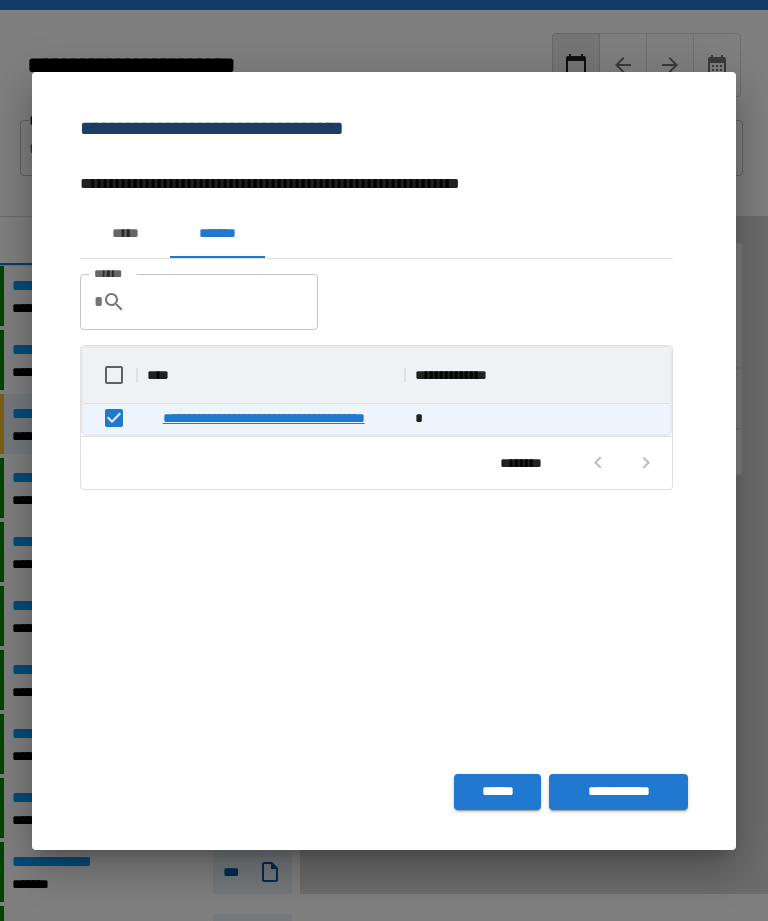 click on "**********" at bounding box center (618, 792) 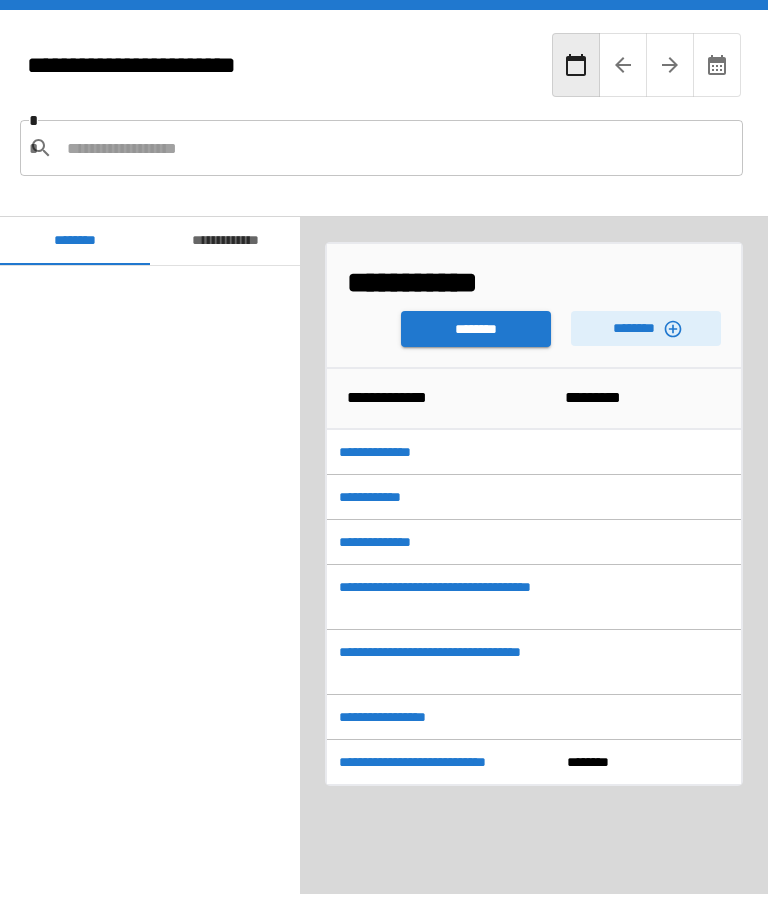 scroll, scrollTop: 360, scrollLeft: 0, axis: vertical 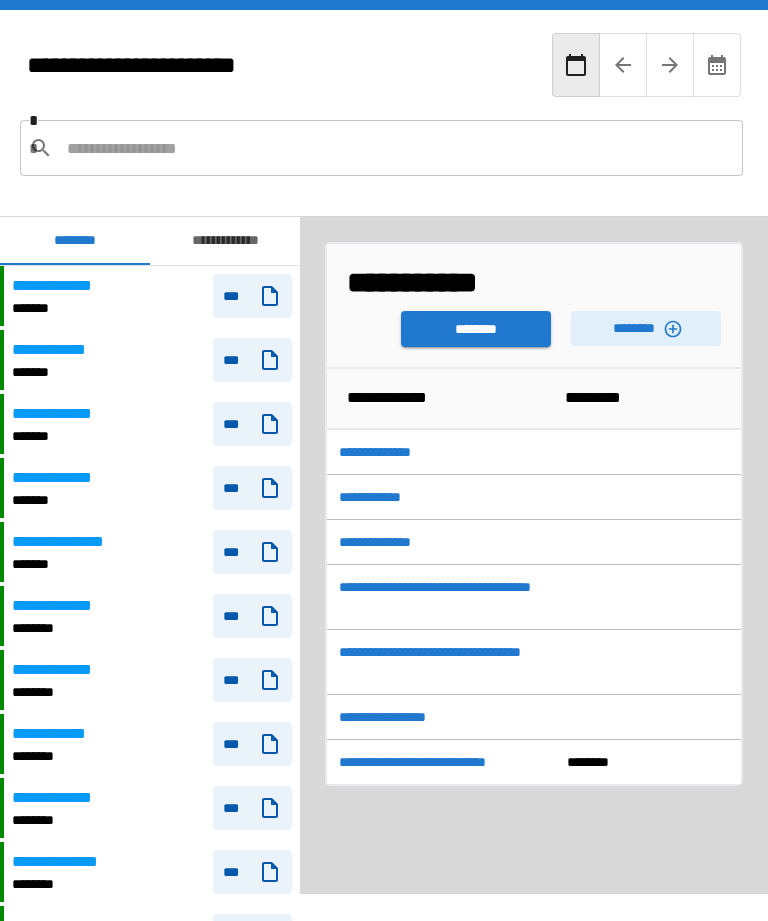 click on "********" at bounding box center [476, 329] 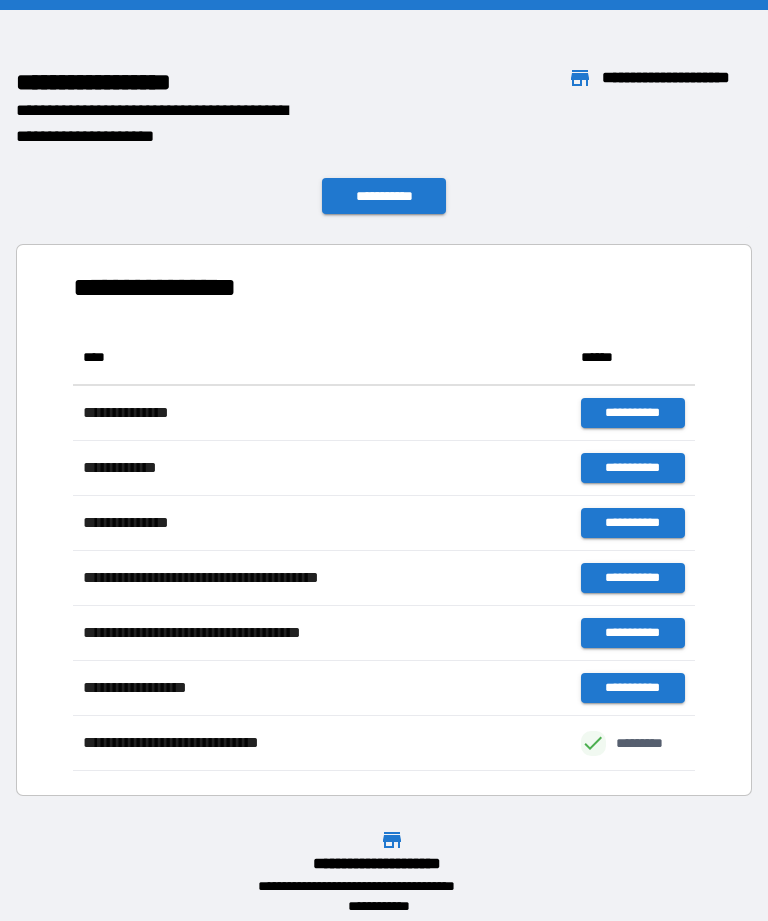 scroll, scrollTop: 441, scrollLeft: 622, axis: both 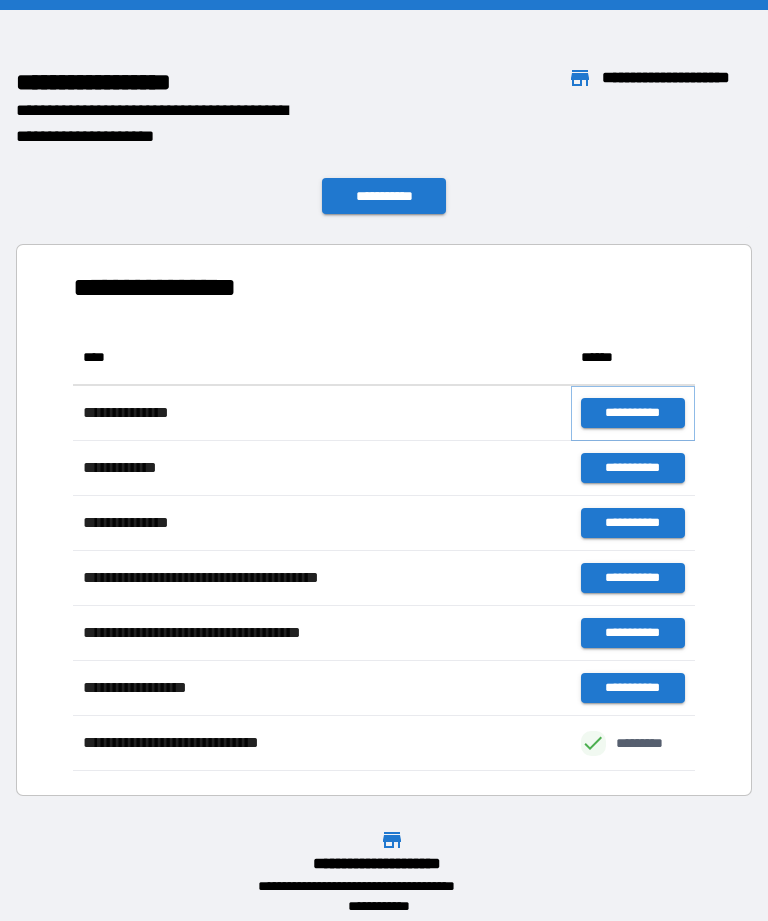 click on "**********" at bounding box center (633, 413) 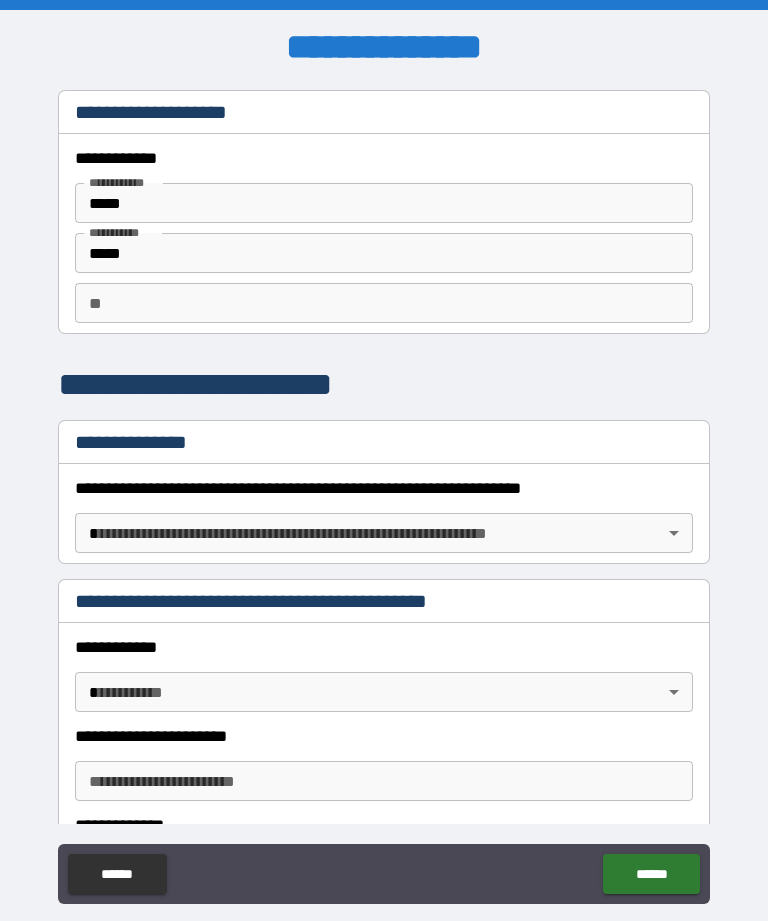 click on "**********" at bounding box center (384, 492) 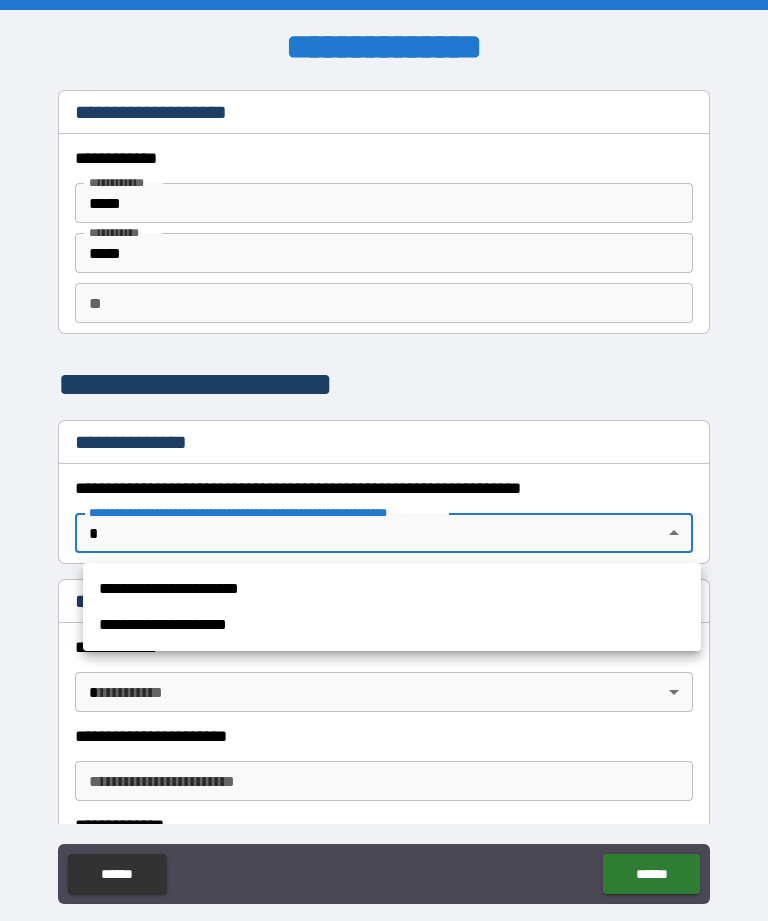 click on "**********" at bounding box center (392, 589) 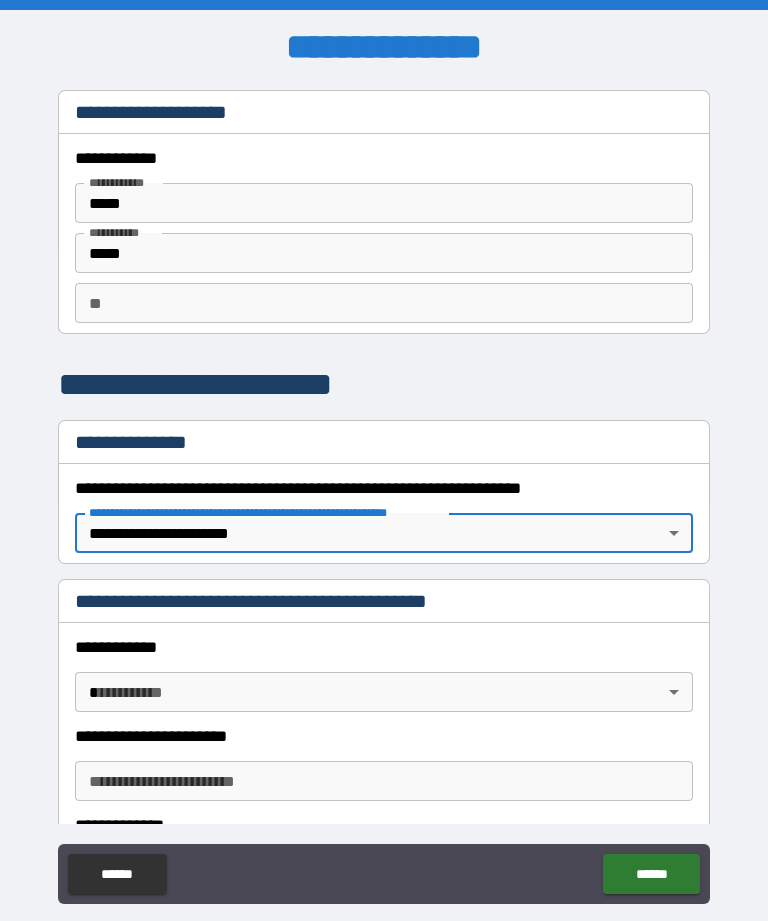 type on "*" 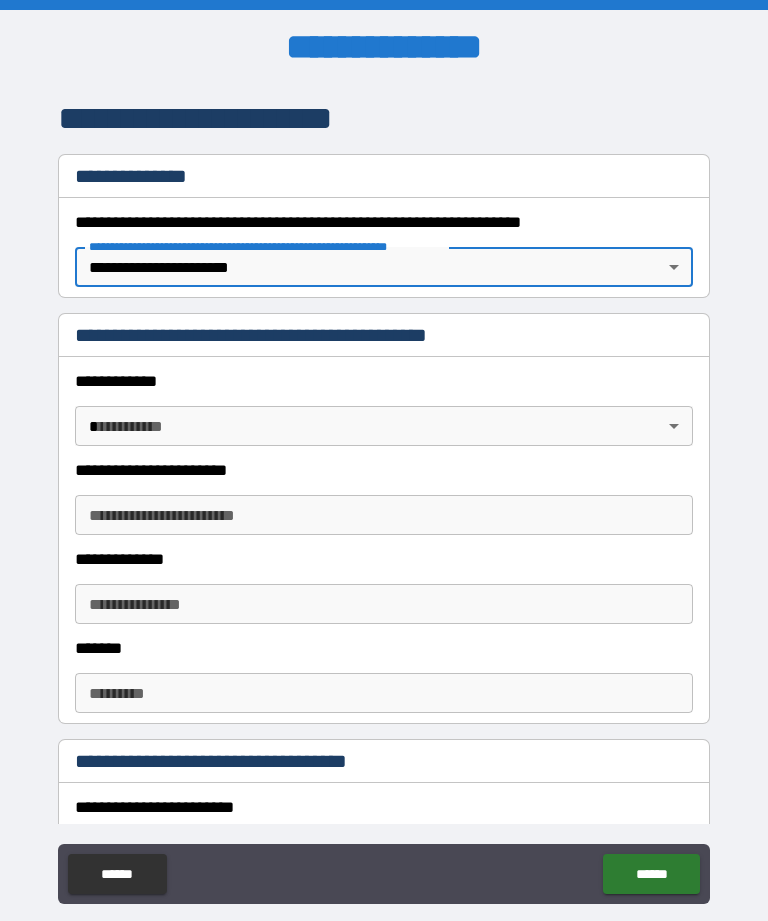 scroll, scrollTop: 272, scrollLeft: 0, axis: vertical 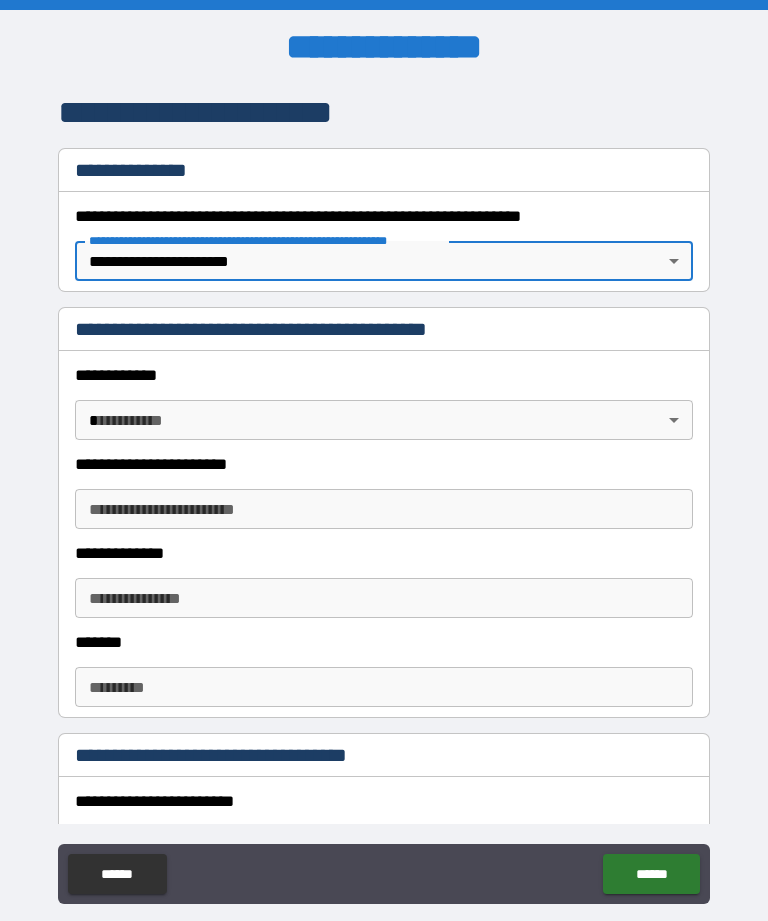 click on "**********" at bounding box center [384, 492] 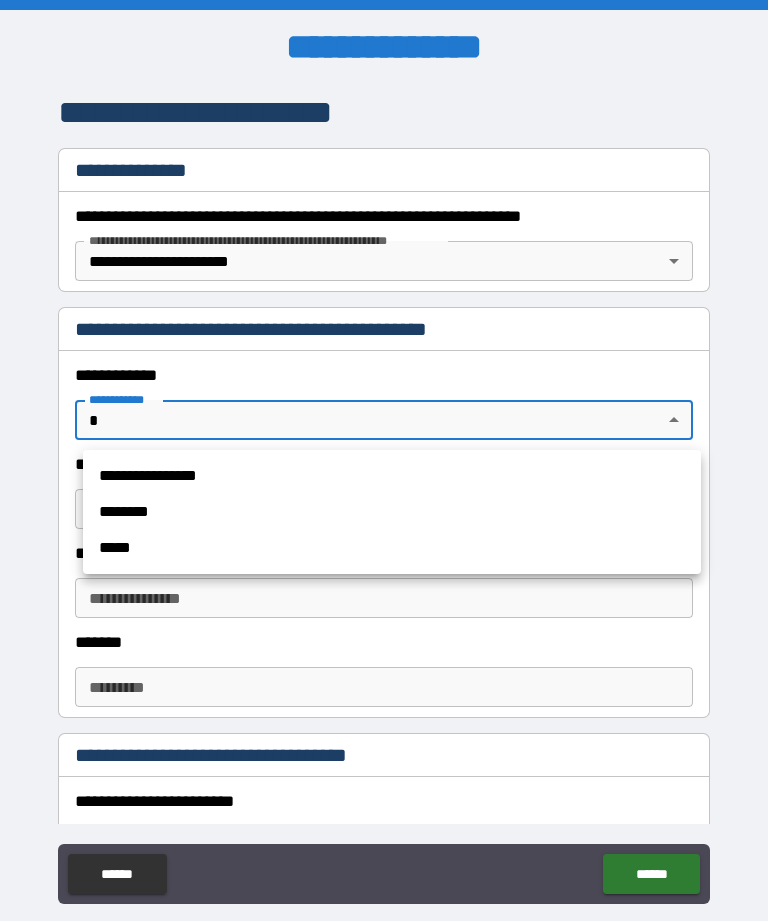 click on "**********" at bounding box center (392, 476) 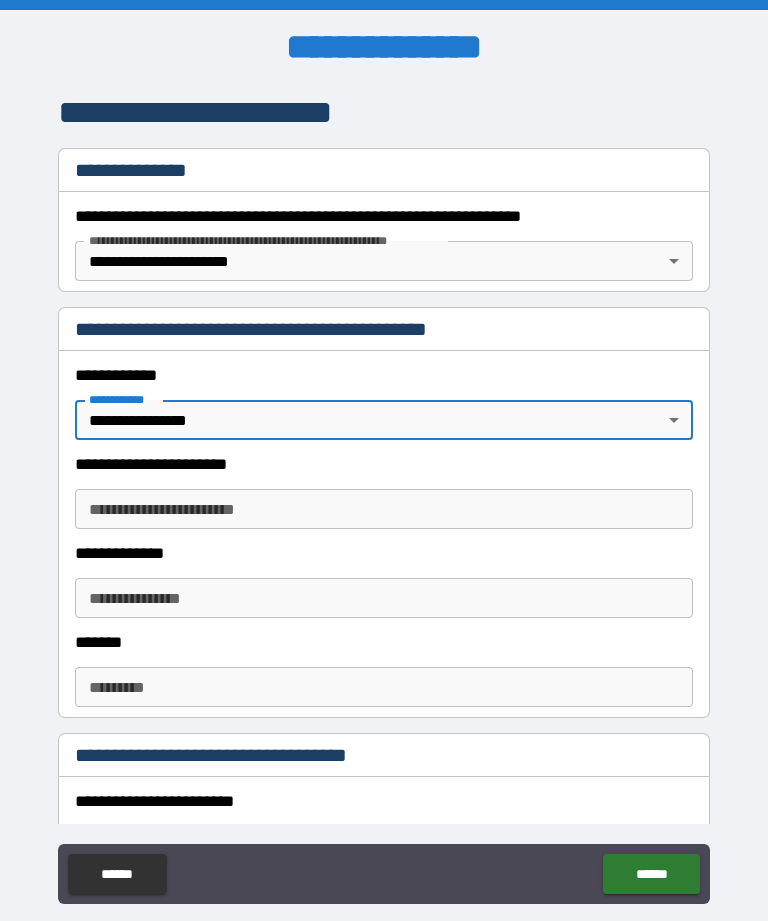 click on "**********" at bounding box center [384, 509] 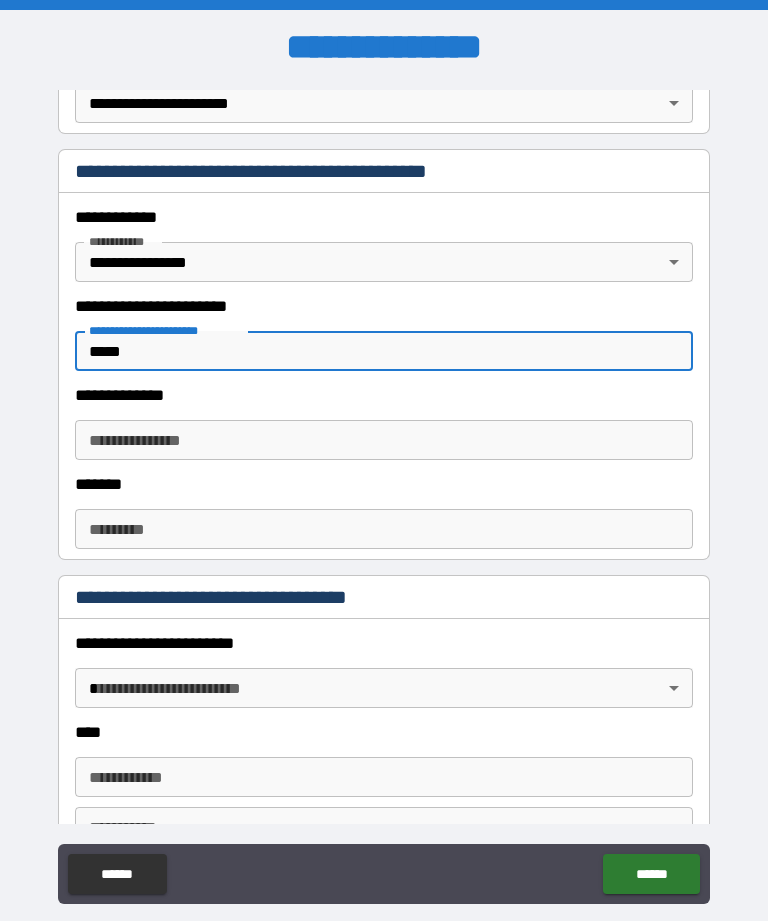 scroll, scrollTop: 440, scrollLeft: 0, axis: vertical 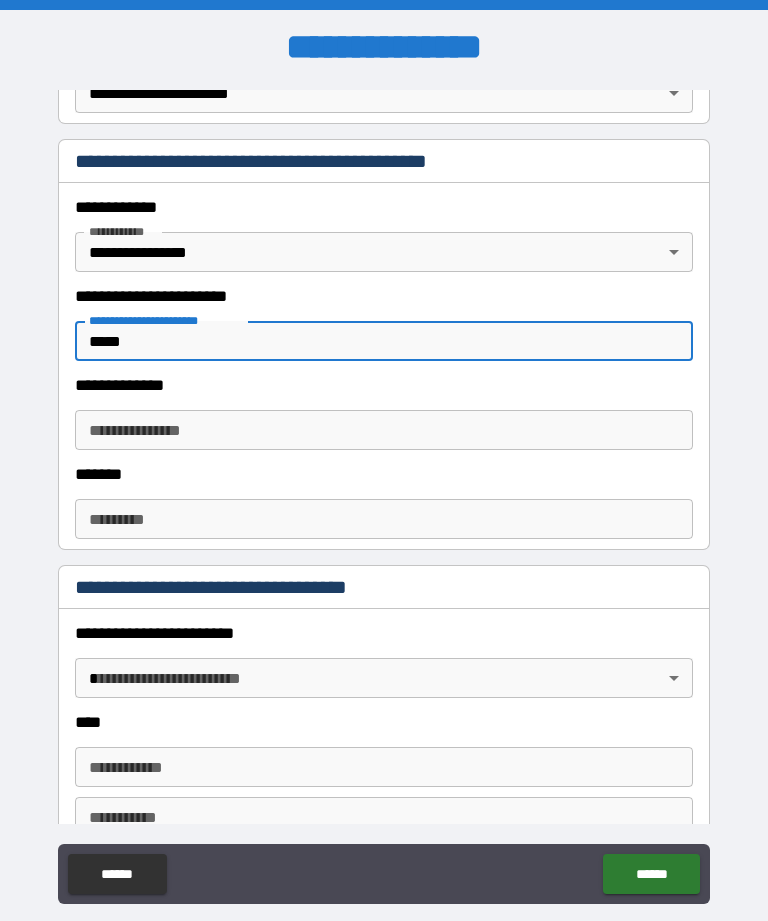 type on "*****" 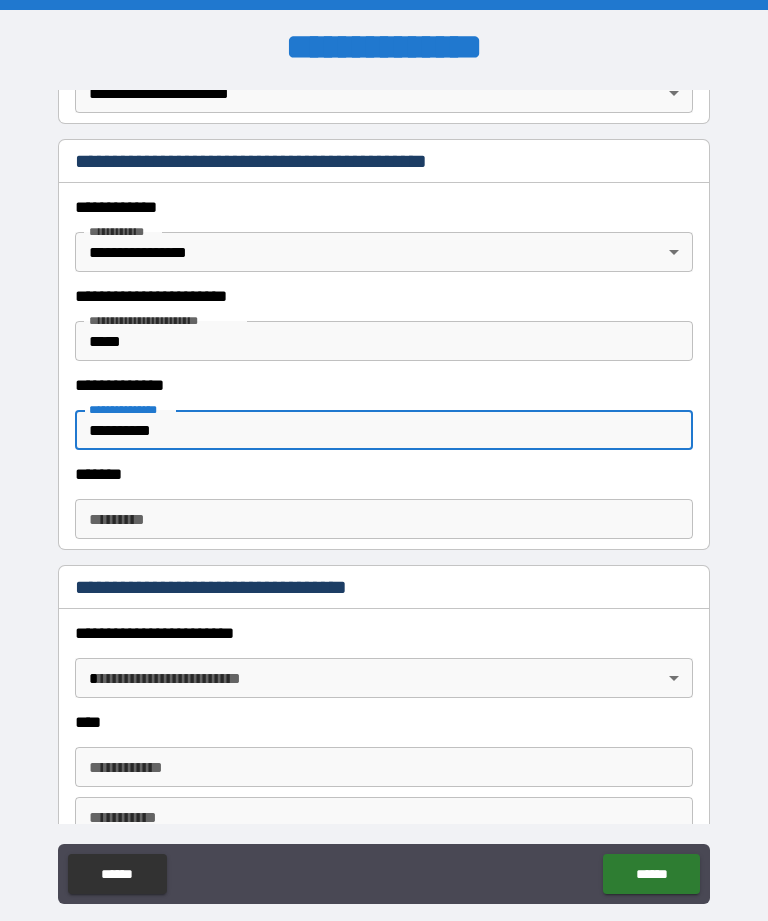 type on "**********" 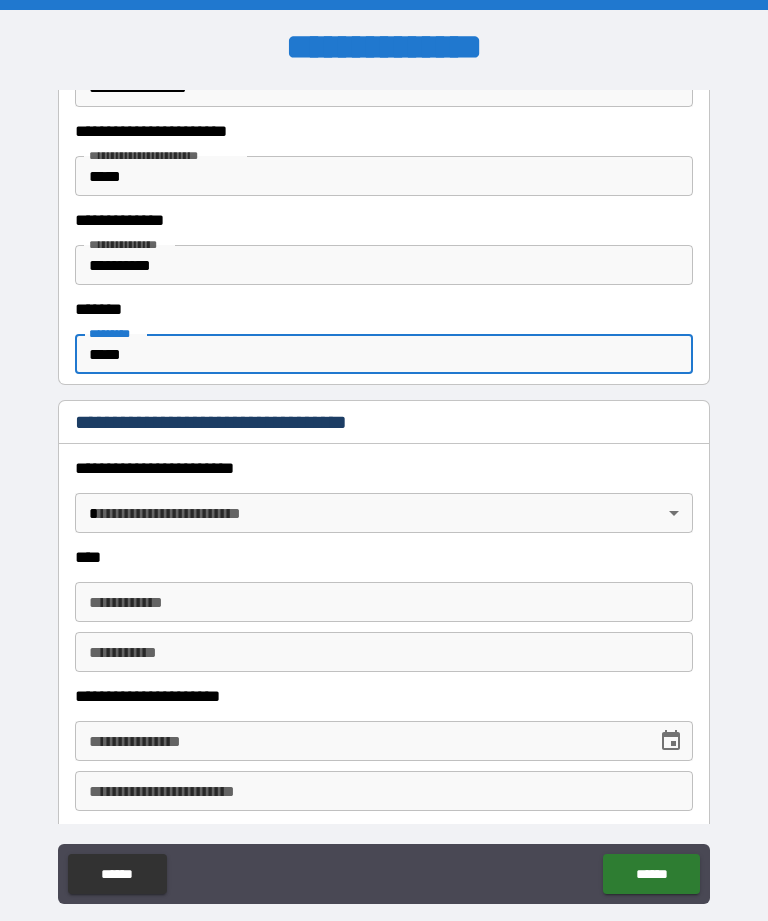 scroll, scrollTop: 608, scrollLeft: 0, axis: vertical 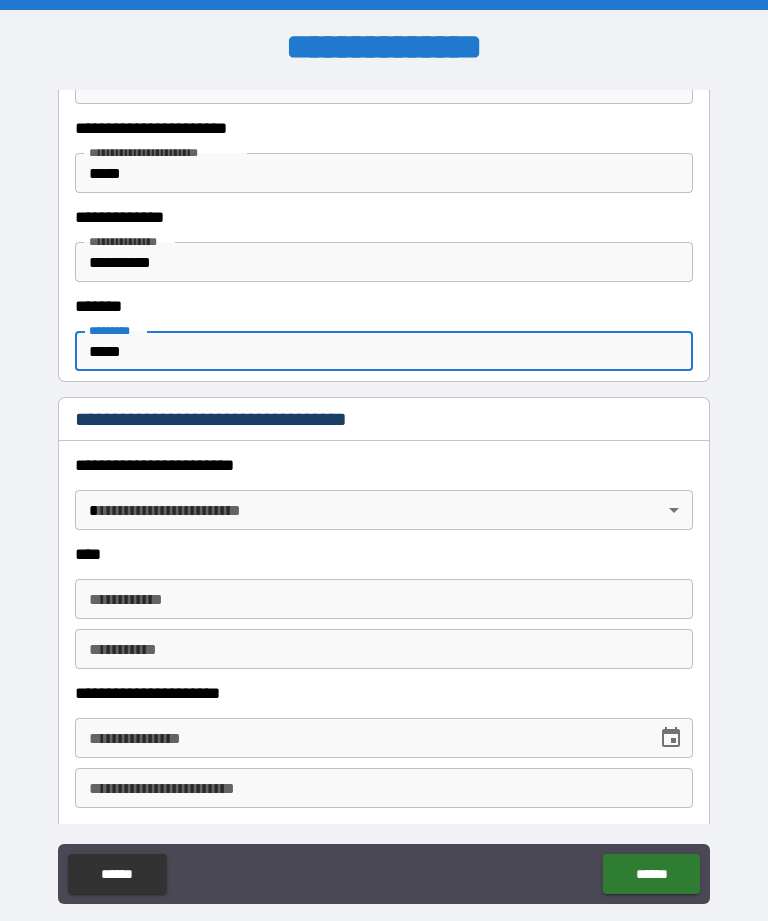 type on "*****" 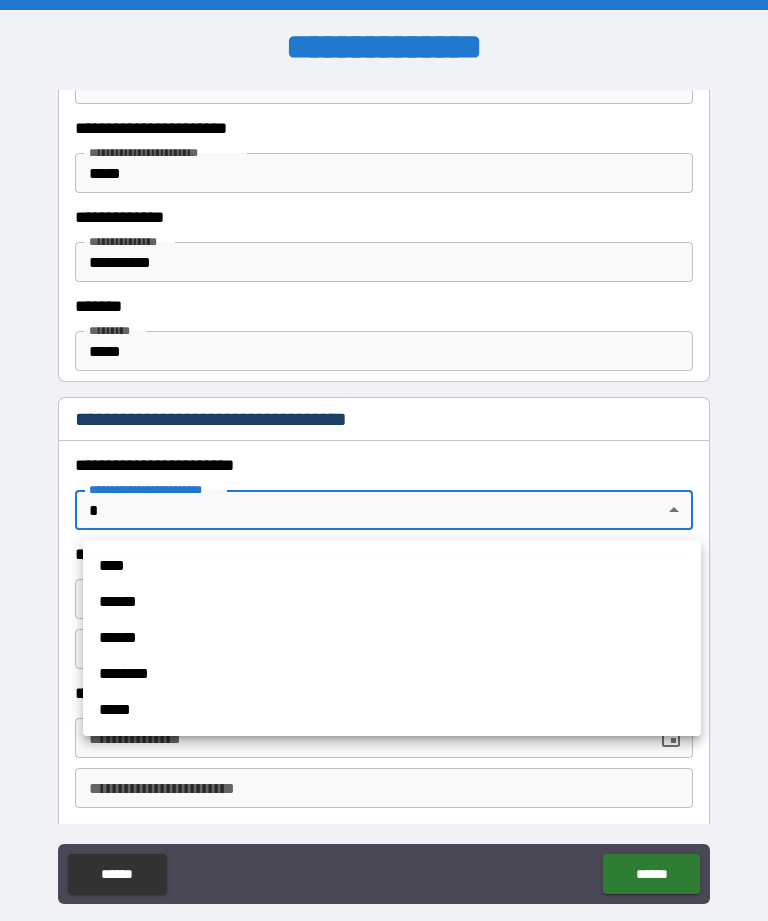 click on "******" at bounding box center [392, 602] 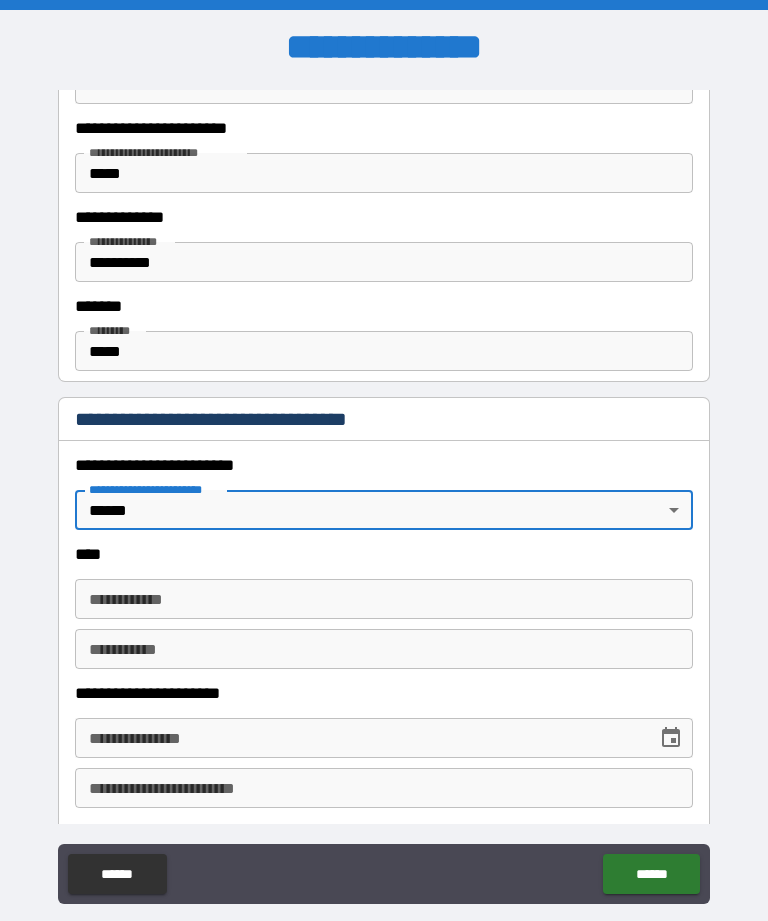 click on "**********" at bounding box center [384, 599] 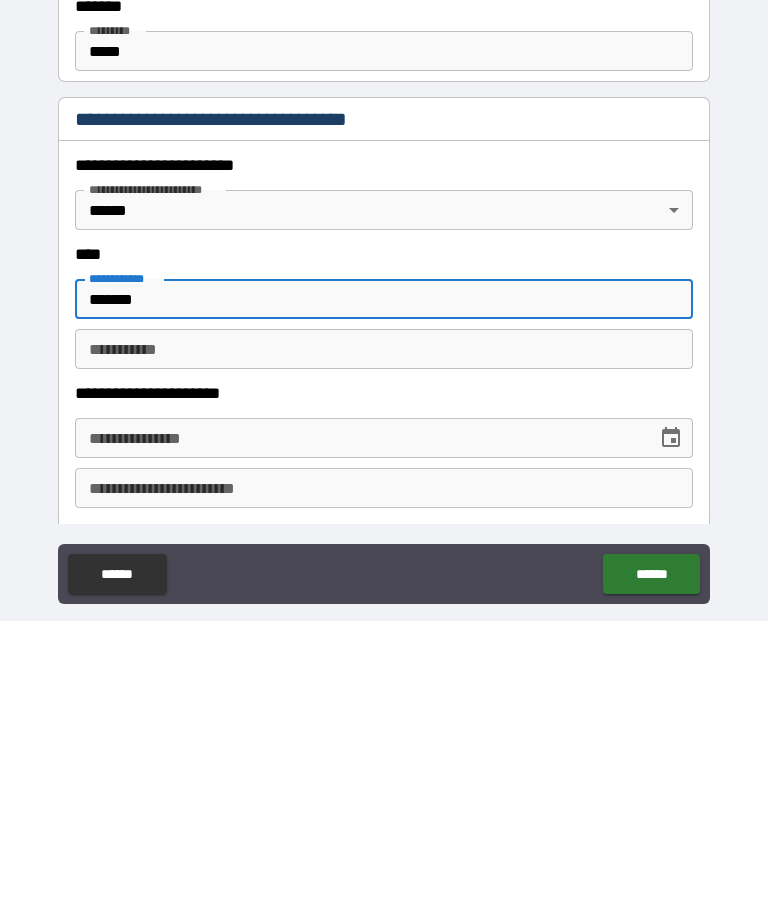 type on "*******" 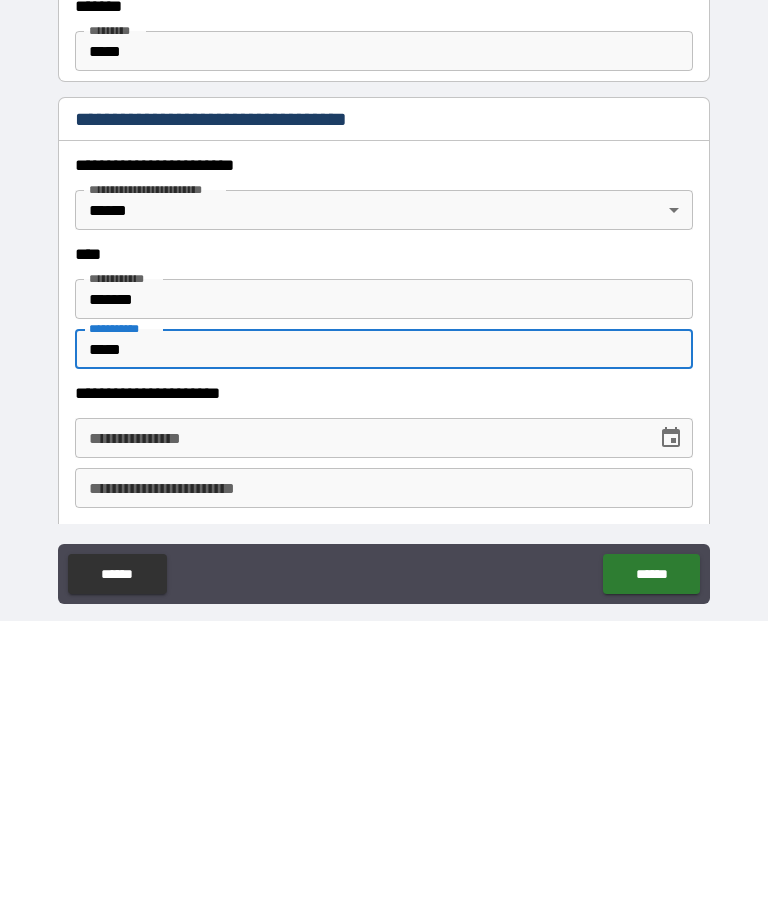 type on "*****" 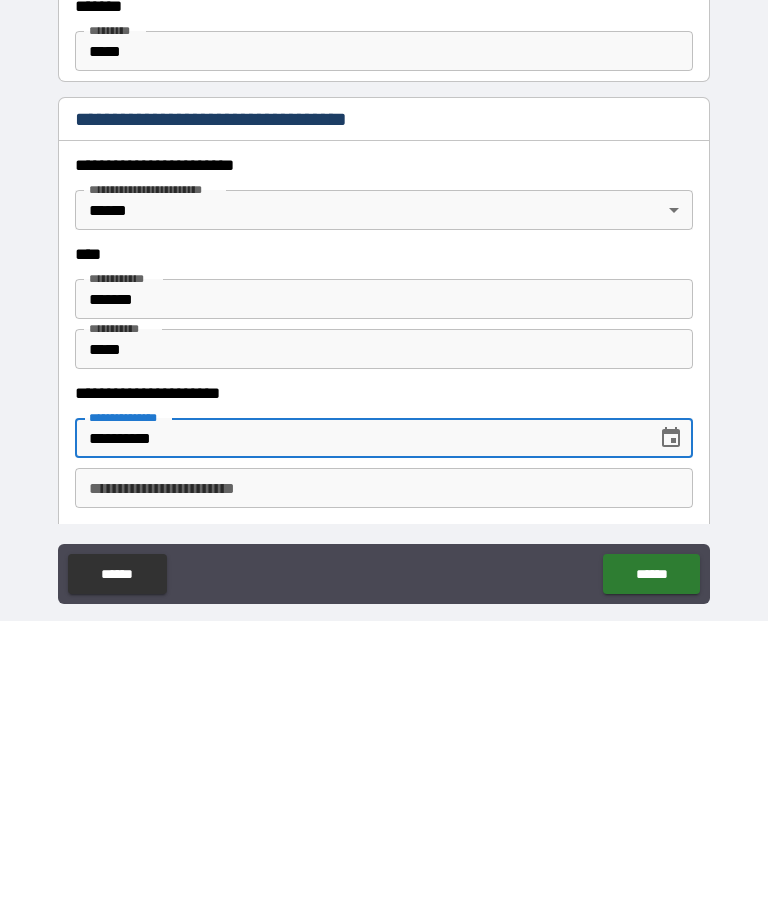 type on "**********" 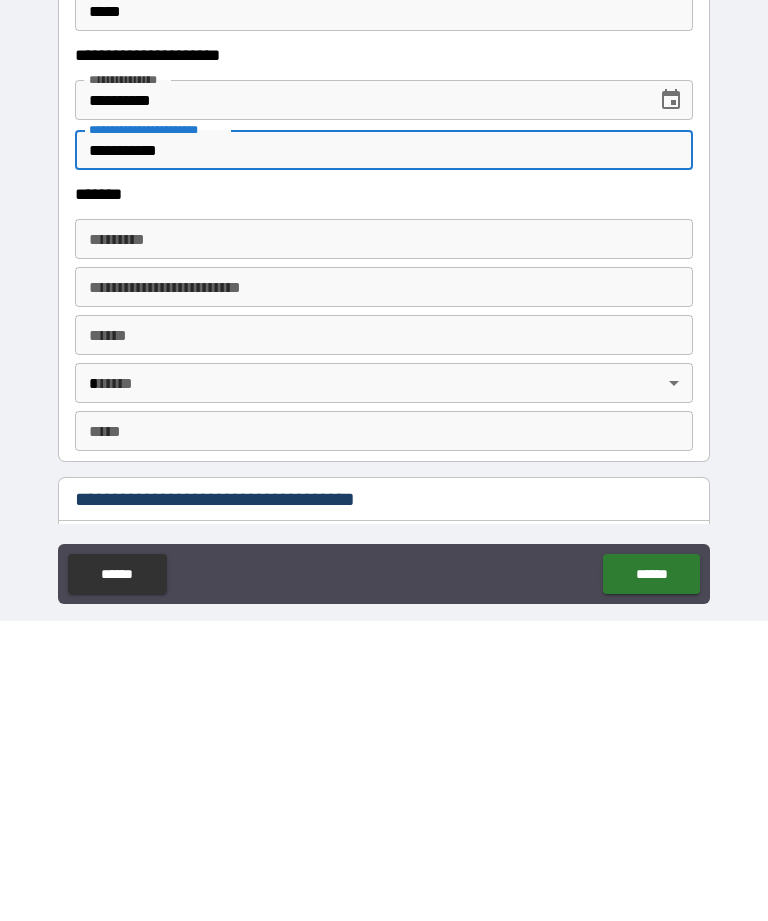 scroll, scrollTop: 949, scrollLeft: 0, axis: vertical 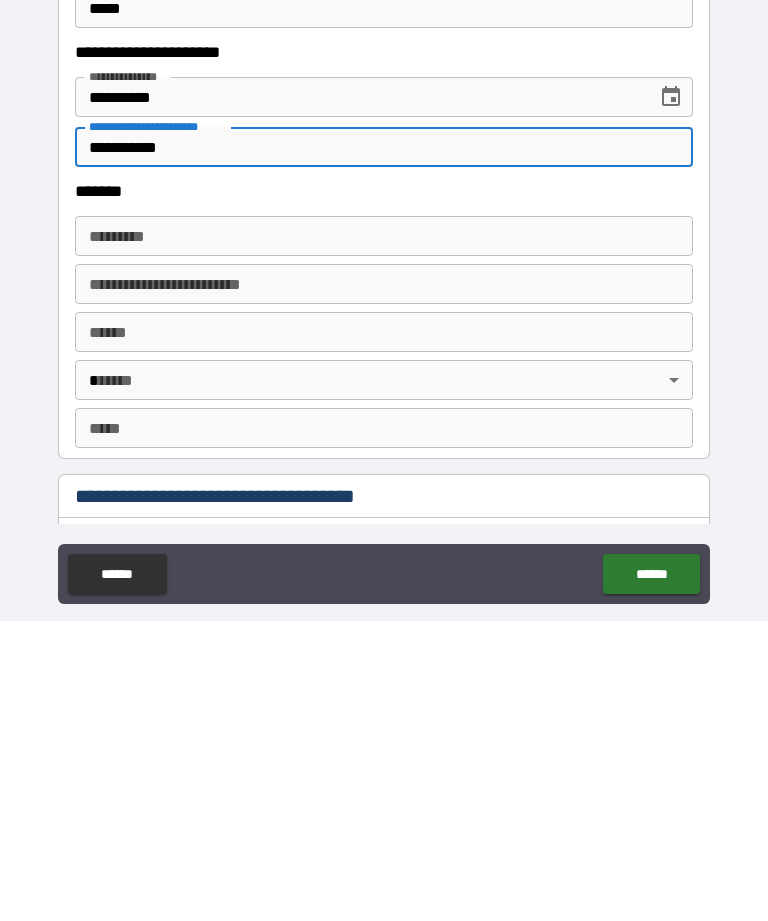 type on "**********" 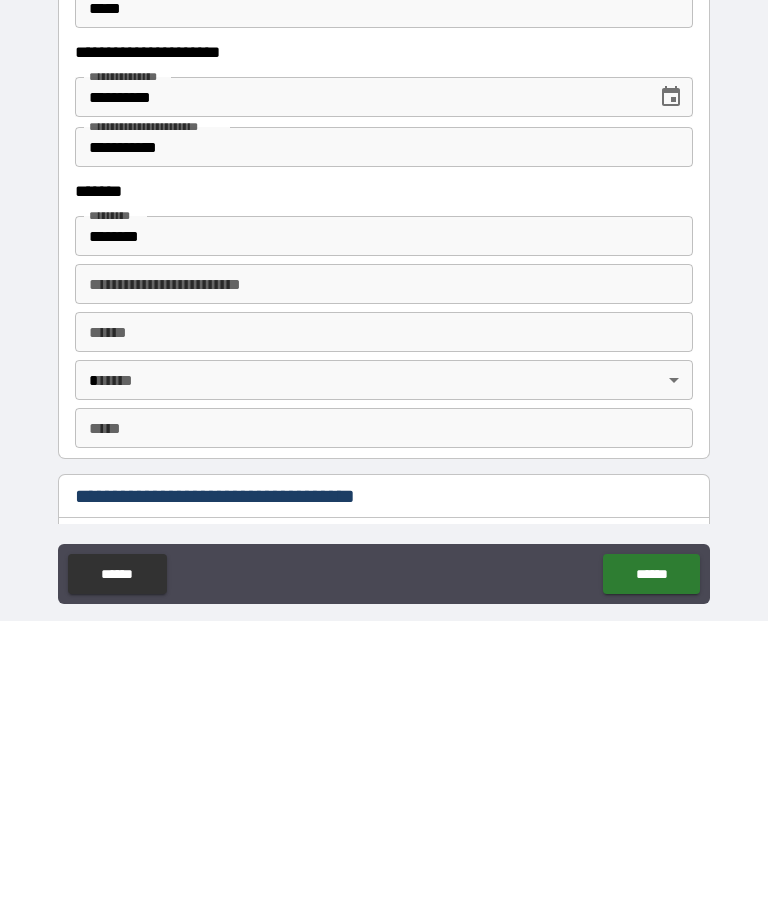 scroll, scrollTop: 64, scrollLeft: 0, axis: vertical 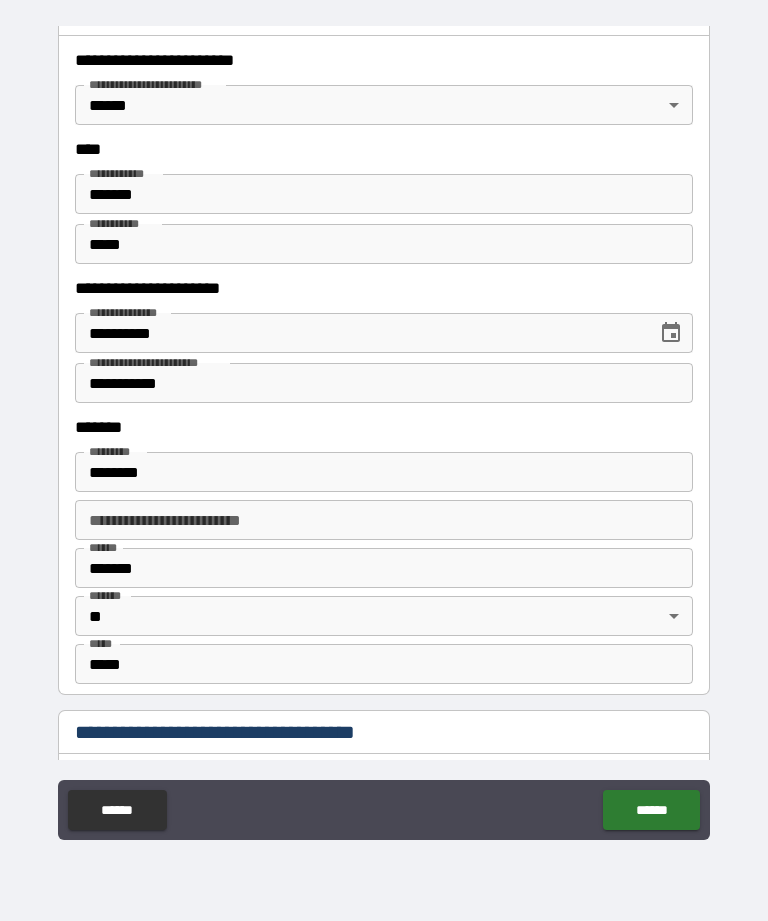 type on "**********" 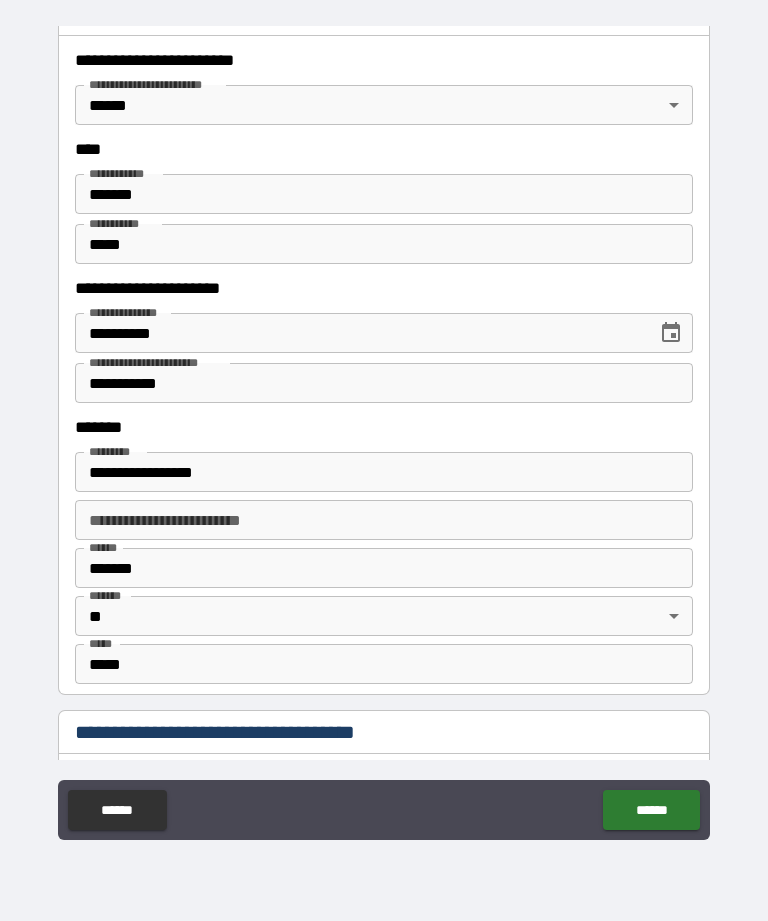 click on "**********" at bounding box center [384, 520] 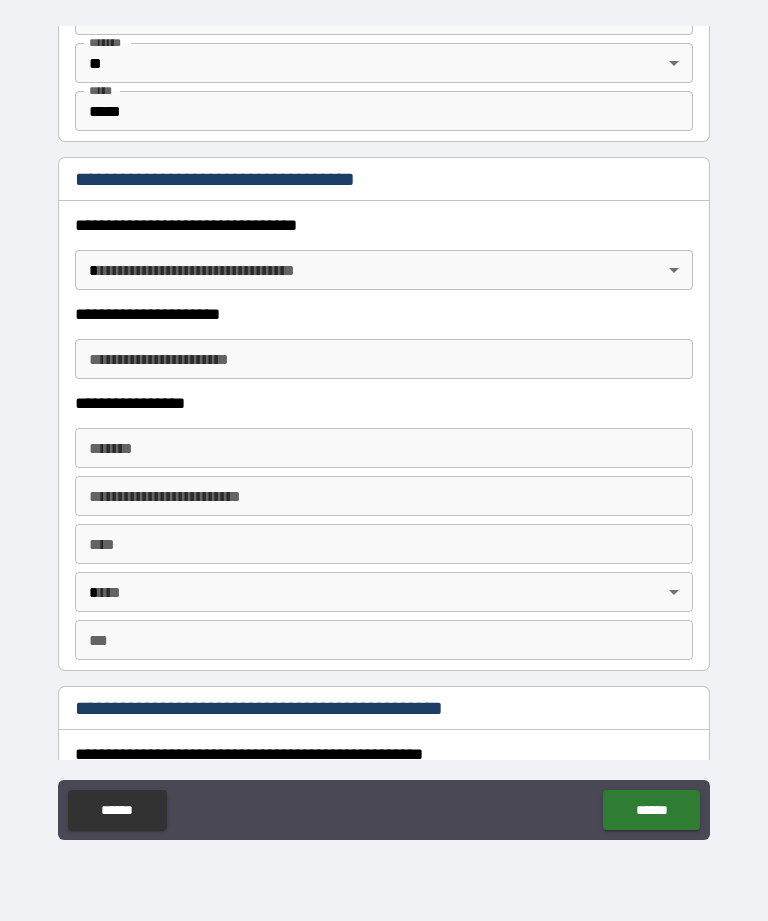 scroll, scrollTop: 1515, scrollLeft: 0, axis: vertical 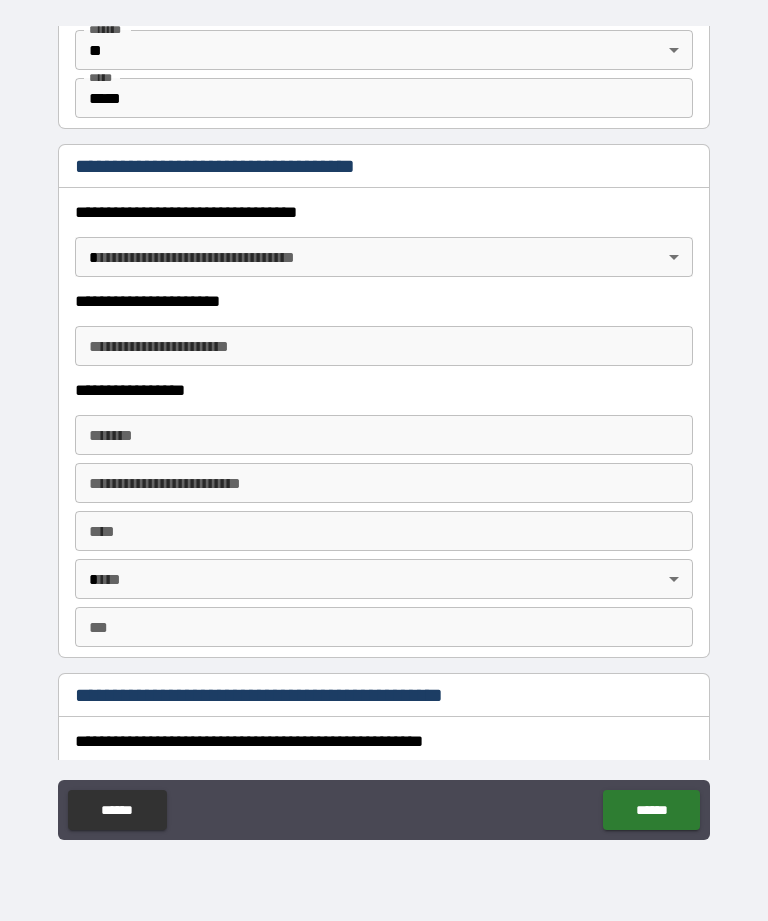 type on "*****" 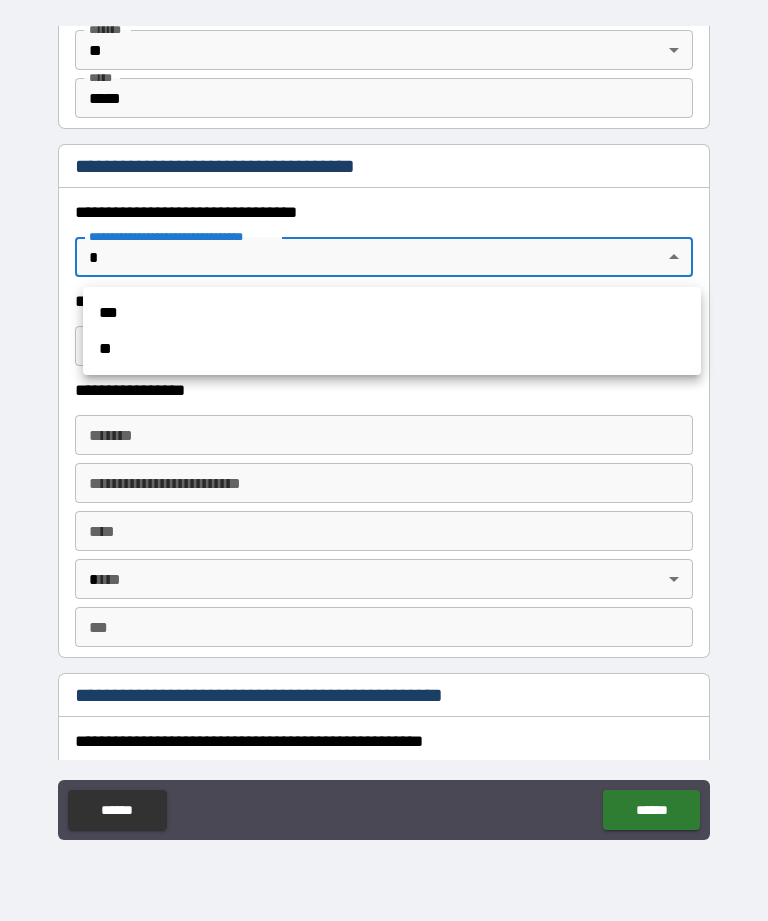 click on "***" at bounding box center (392, 313) 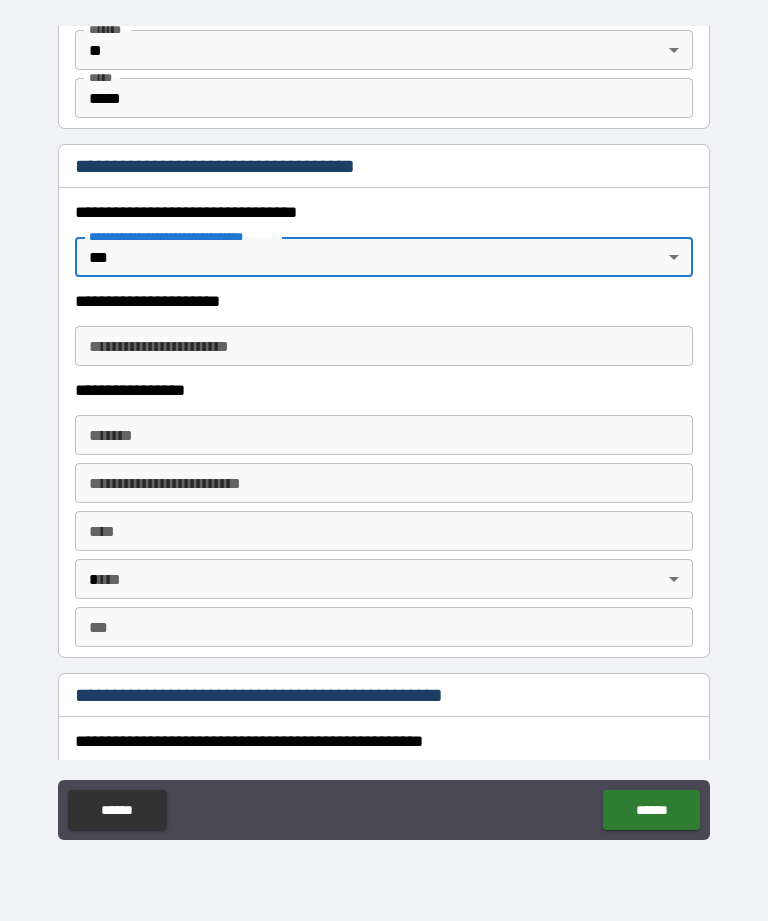 type on "*" 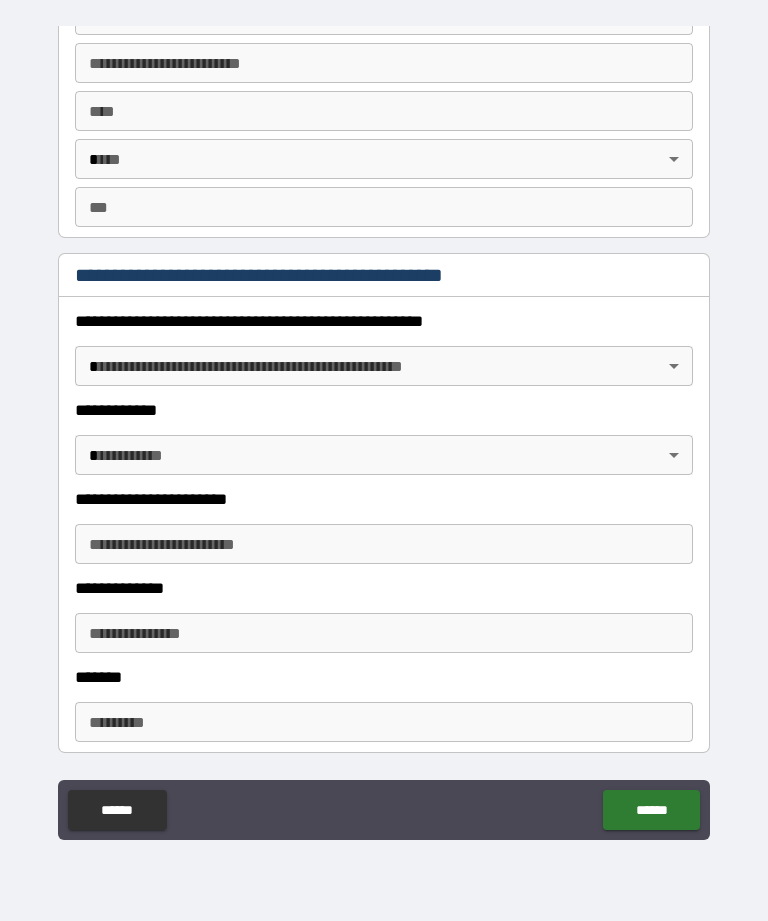 scroll, scrollTop: 2015, scrollLeft: 0, axis: vertical 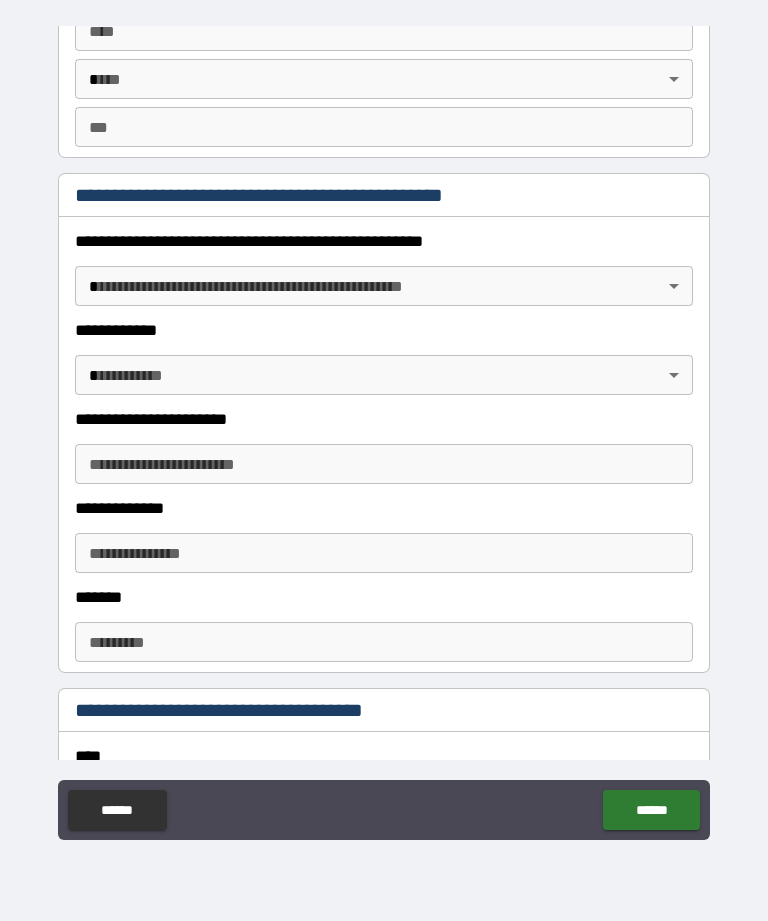 type on "**********" 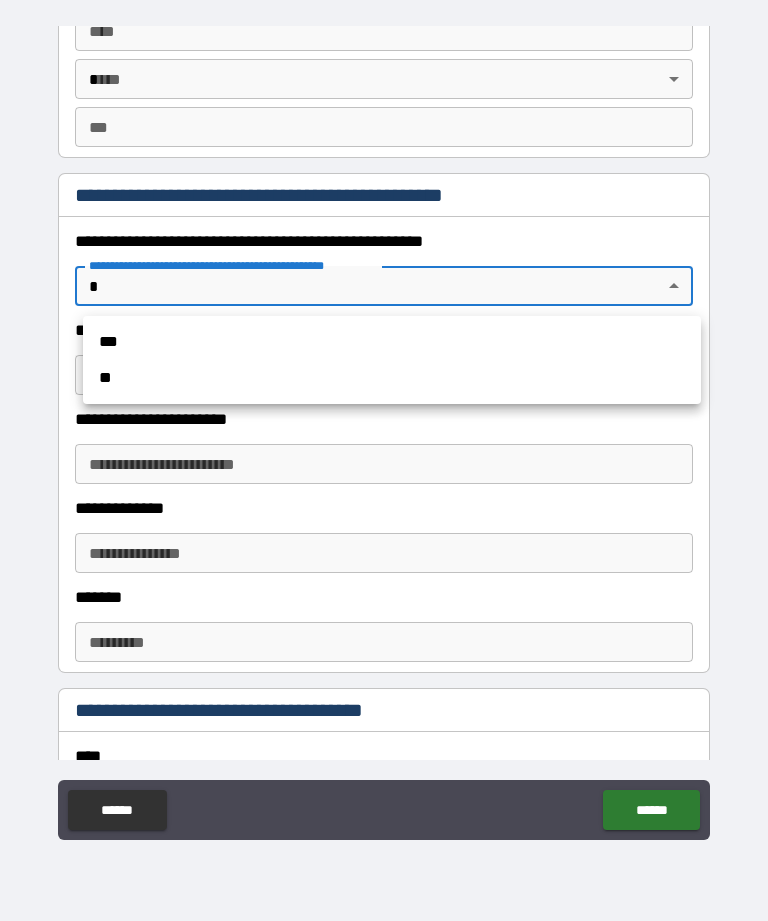 click on "**" at bounding box center [392, 378] 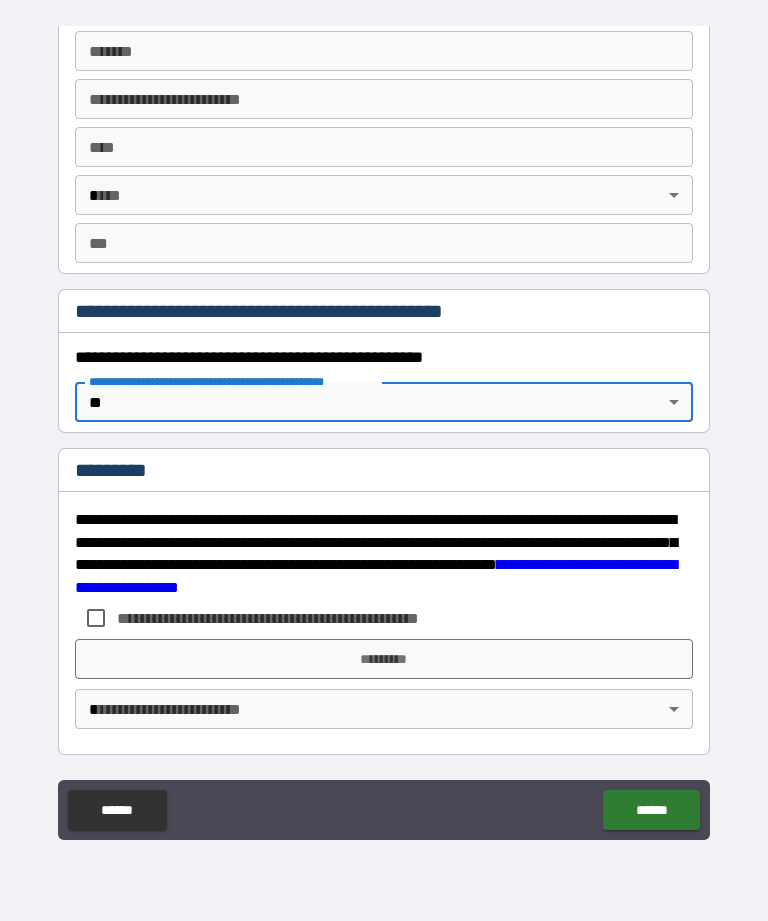 scroll, scrollTop: 1899, scrollLeft: 0, axis: vertical 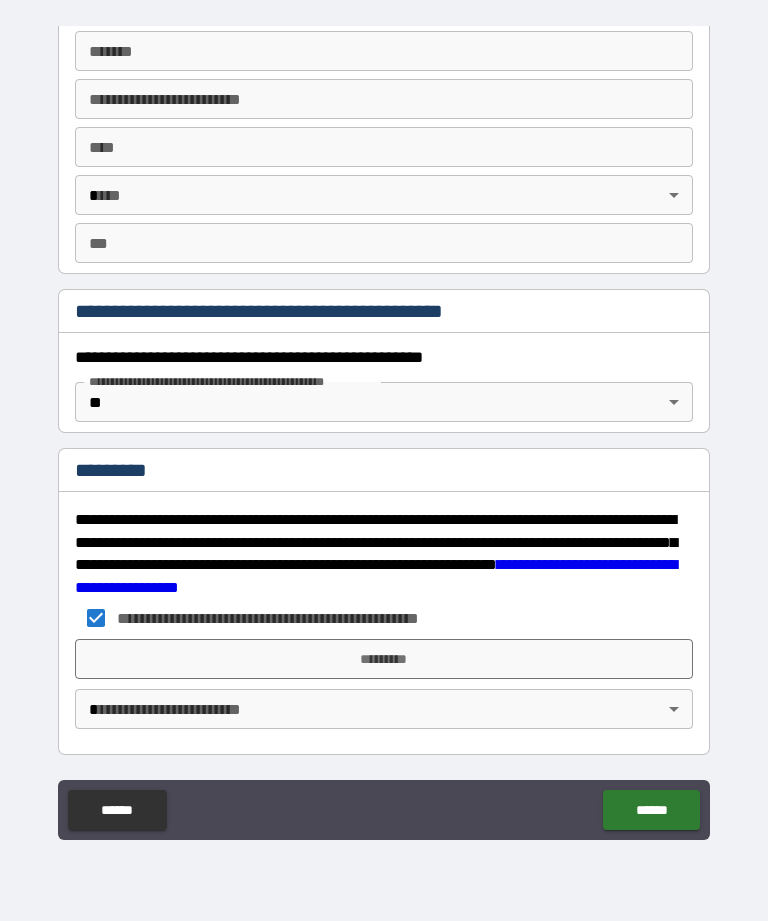 click on "*********" at bounding box center (384, 659) 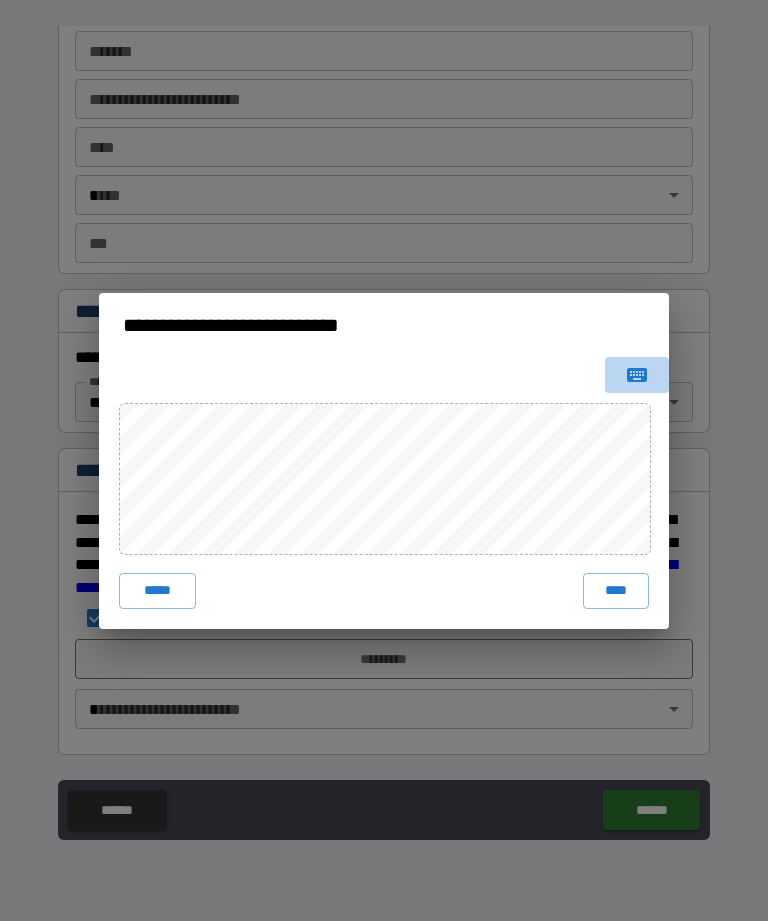 click 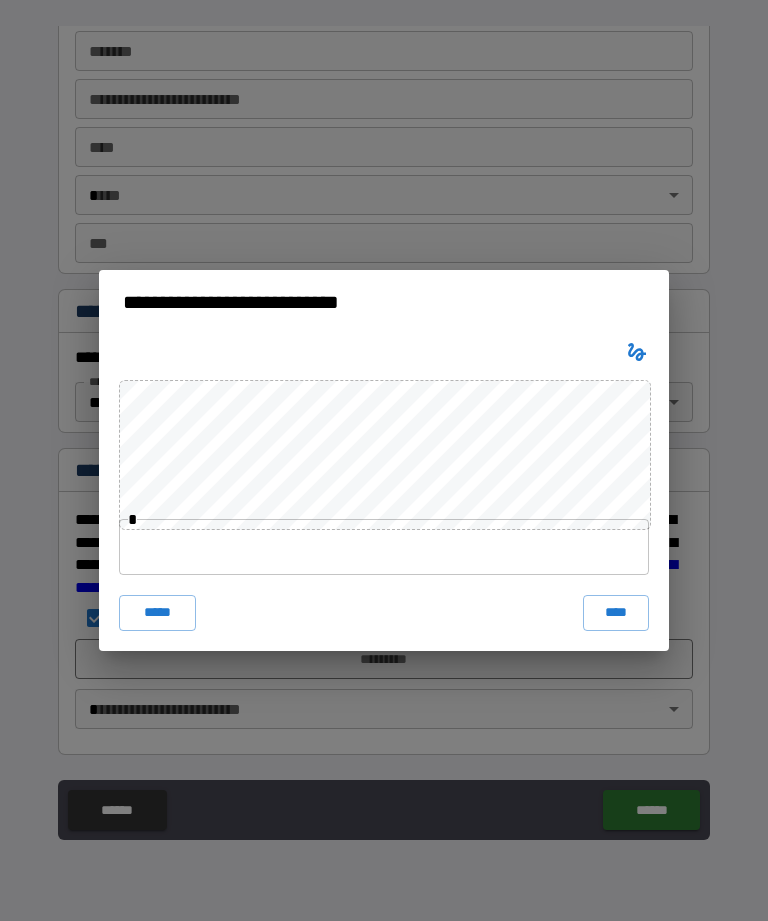 click on "****" at bounding box center [616, 613] 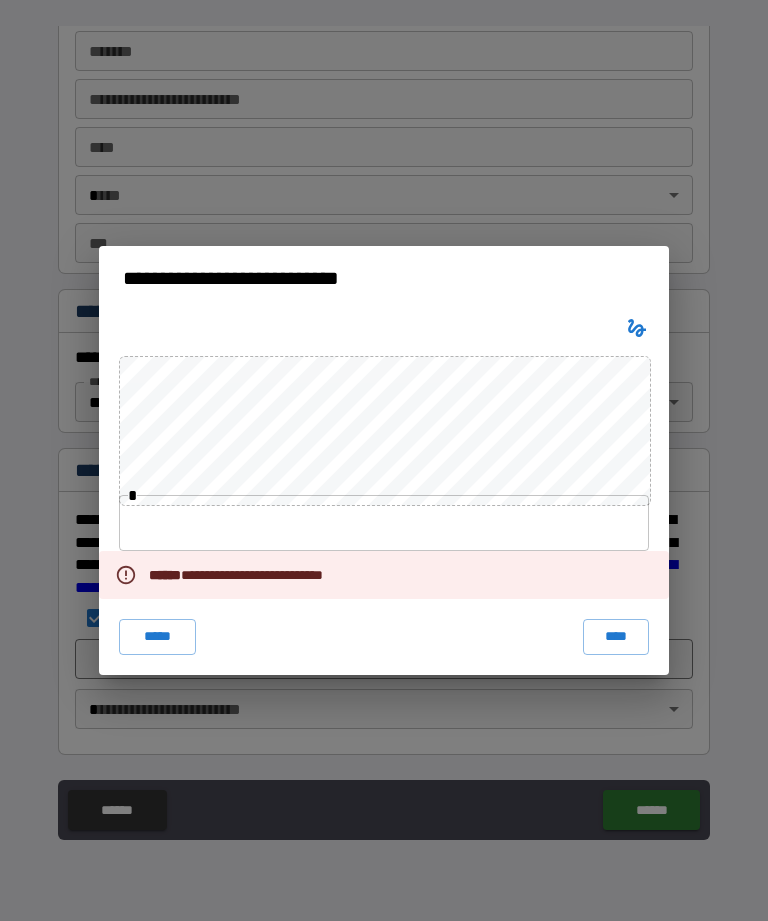 click on "****" at bounding box center [616, 637] 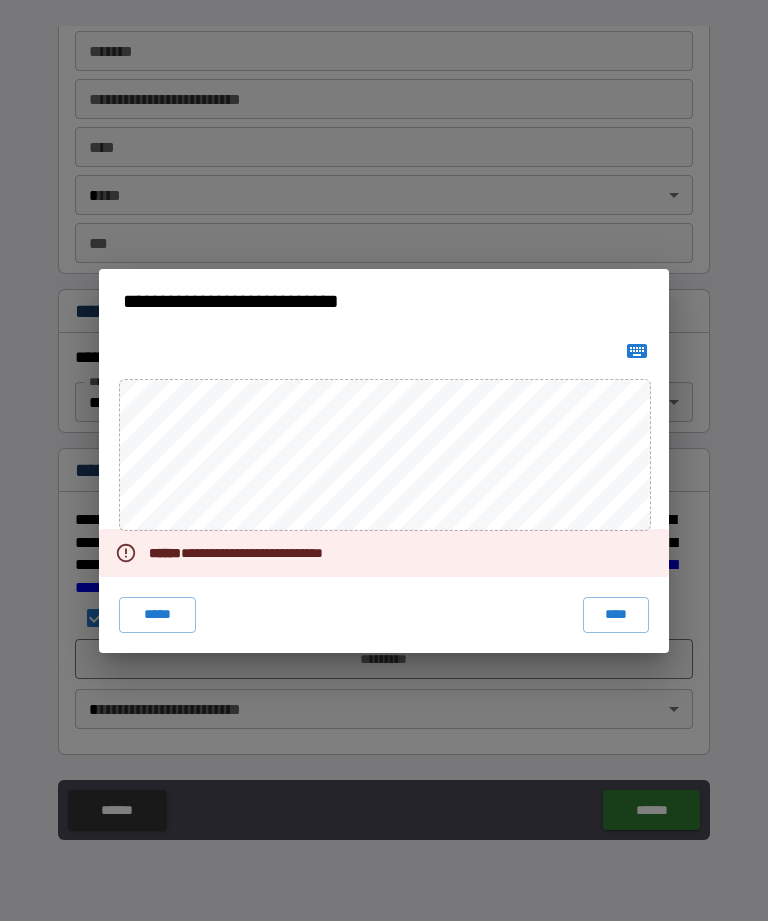 click on "****" at bounding box center (616, 615) 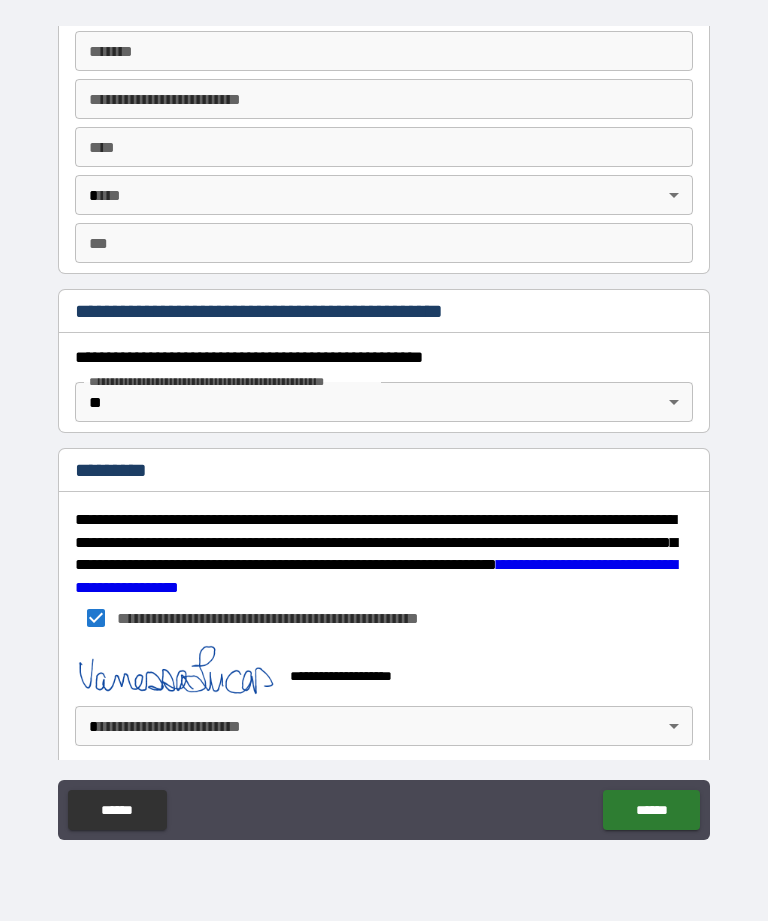 click on "**********" at bounding box center (384, 428) 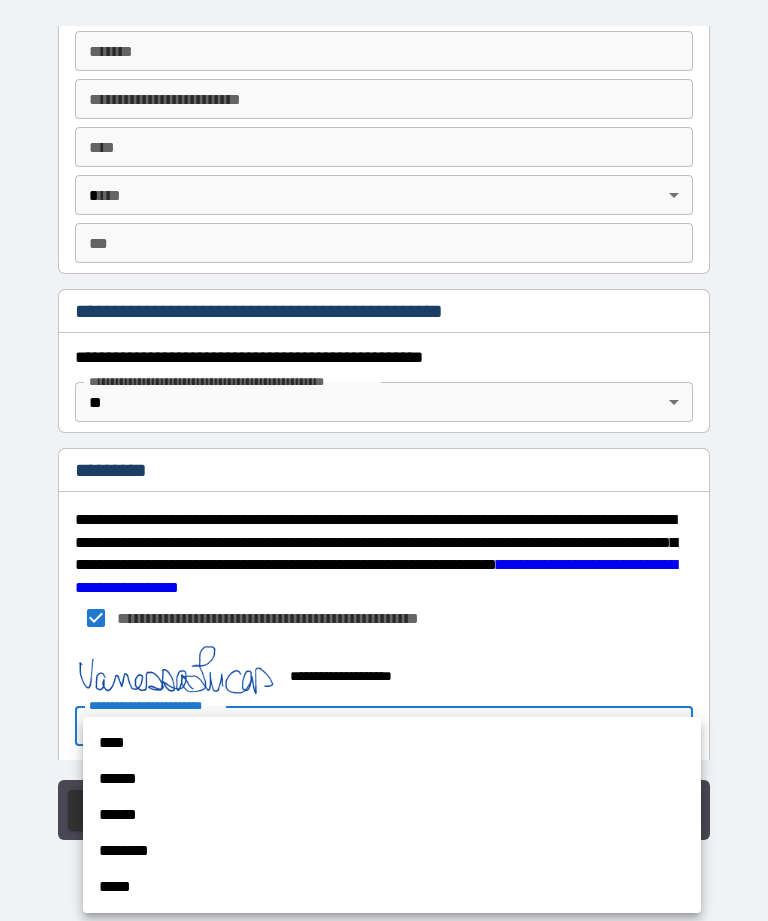 click on "******" at bounding box center (392, 779) 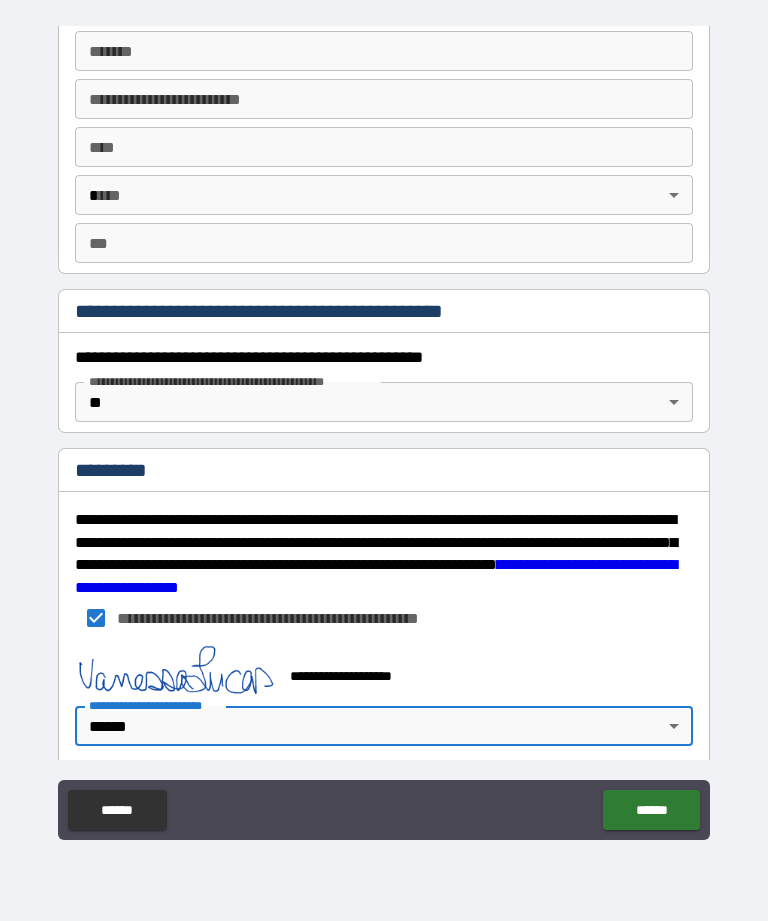 type on "*" 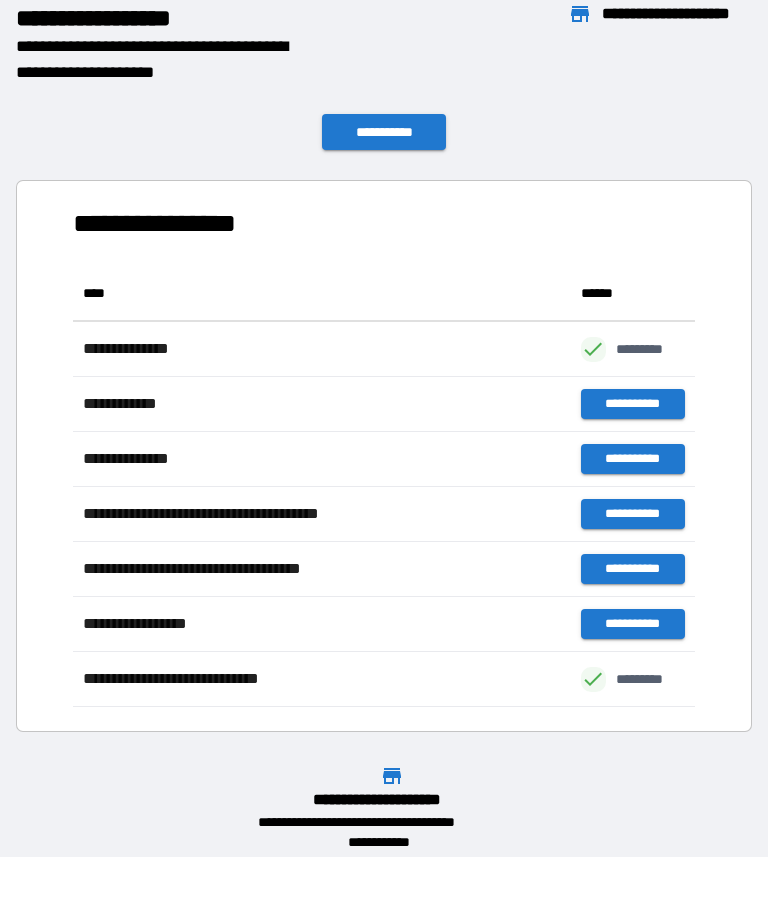 scroll, scrollTop: 1, scrollLeft: 1, axis: both 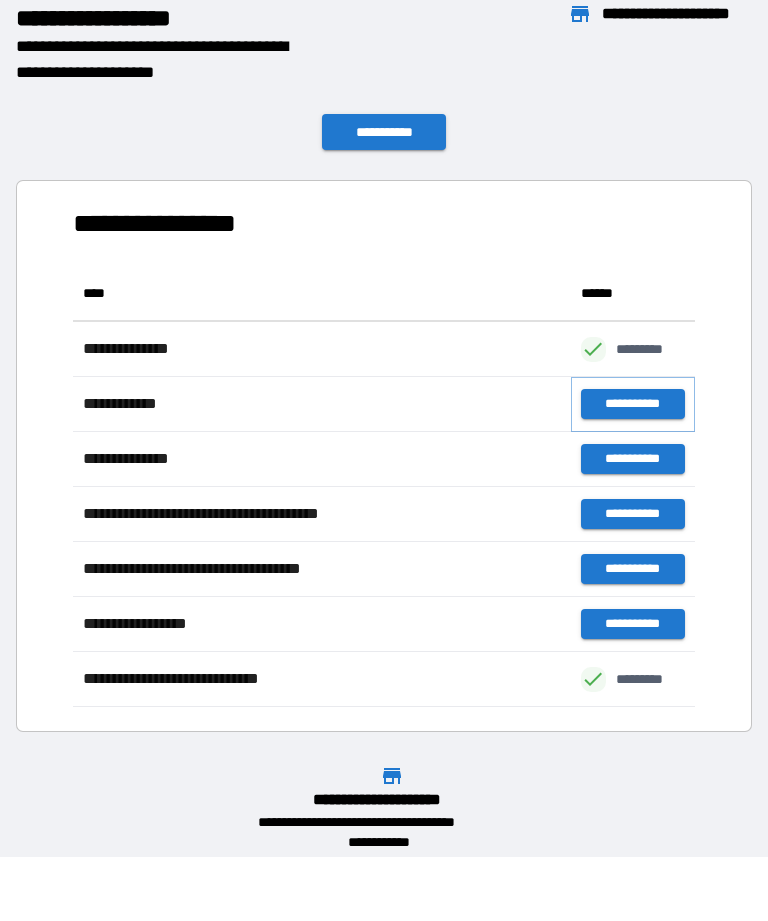 click on "**********" at bounding box center (633, 404) 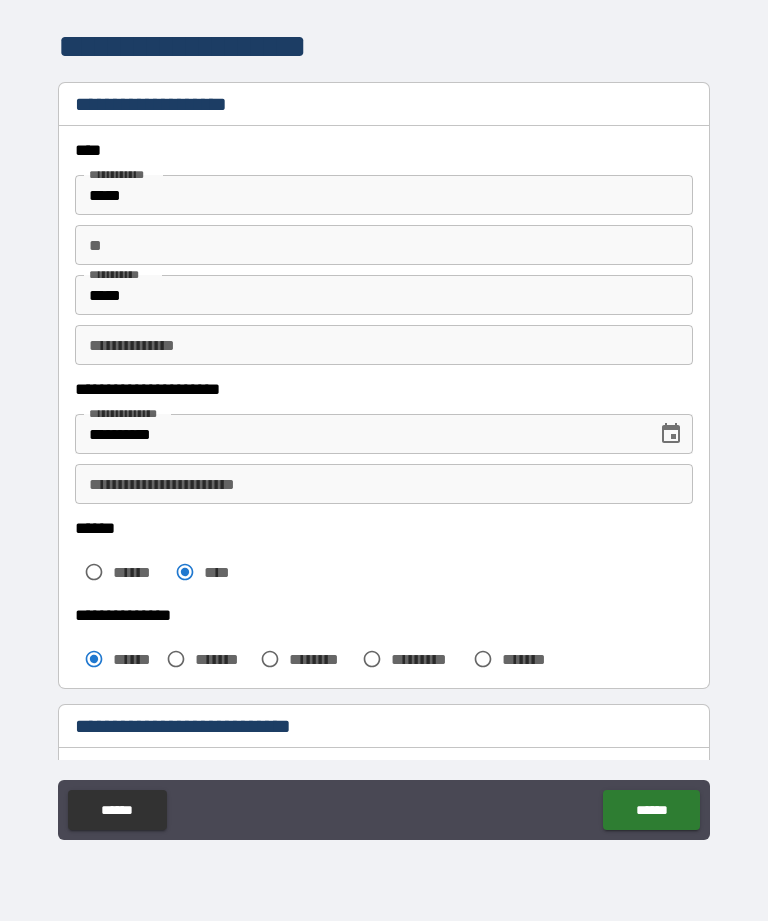 click on "******" at bounding box center [651, 810] 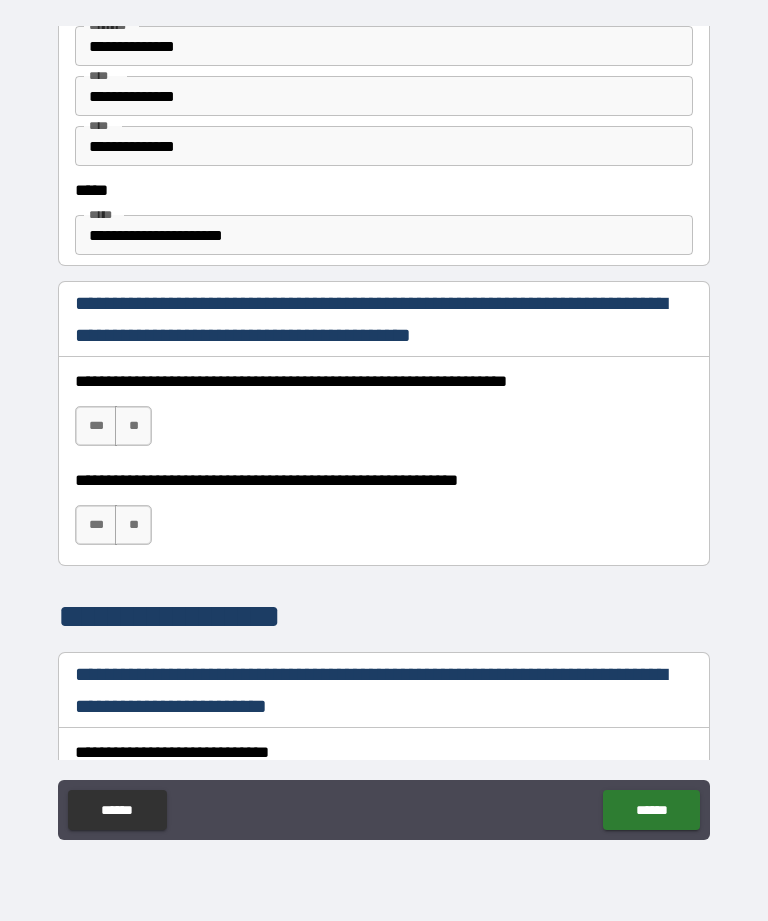 scroll, scrollTop: 1048, scrollLeft: 0, axis: vertical 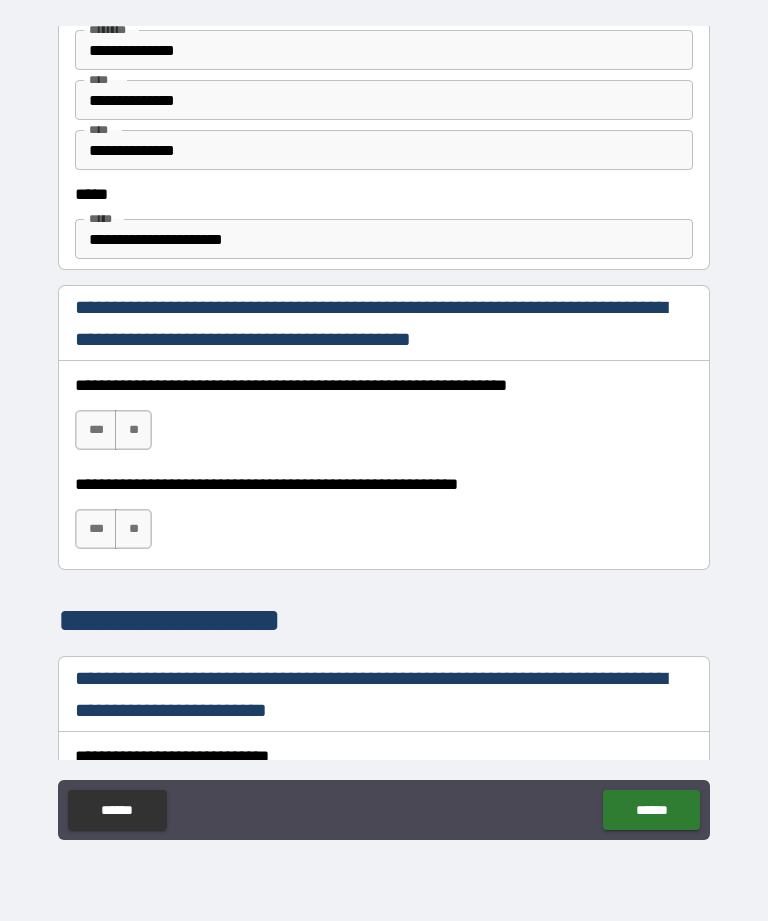 click on "***" at bounding box center (96, 430) 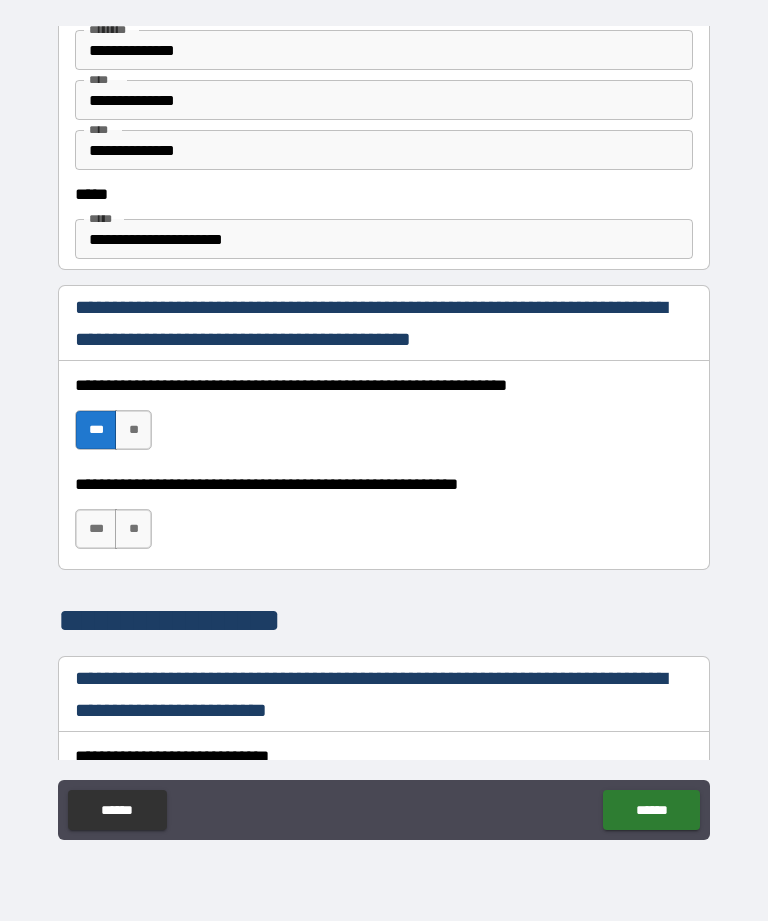 click on "***" at bounding box center [96, 529] 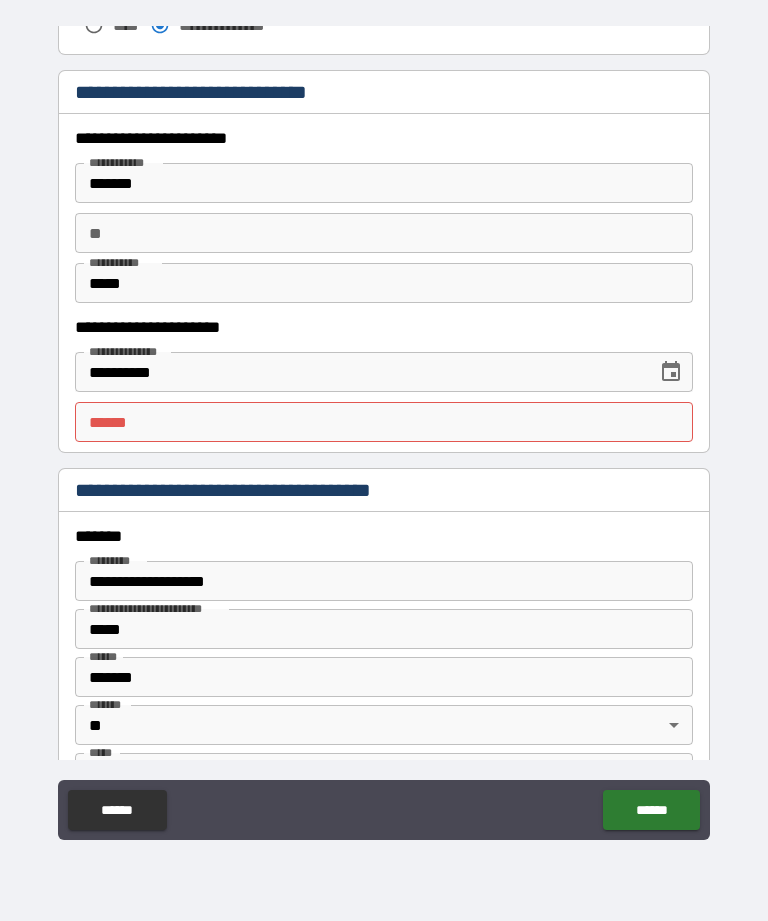 scroll, scrollTop: 1824, scrollLeft: 0, axis: vertical 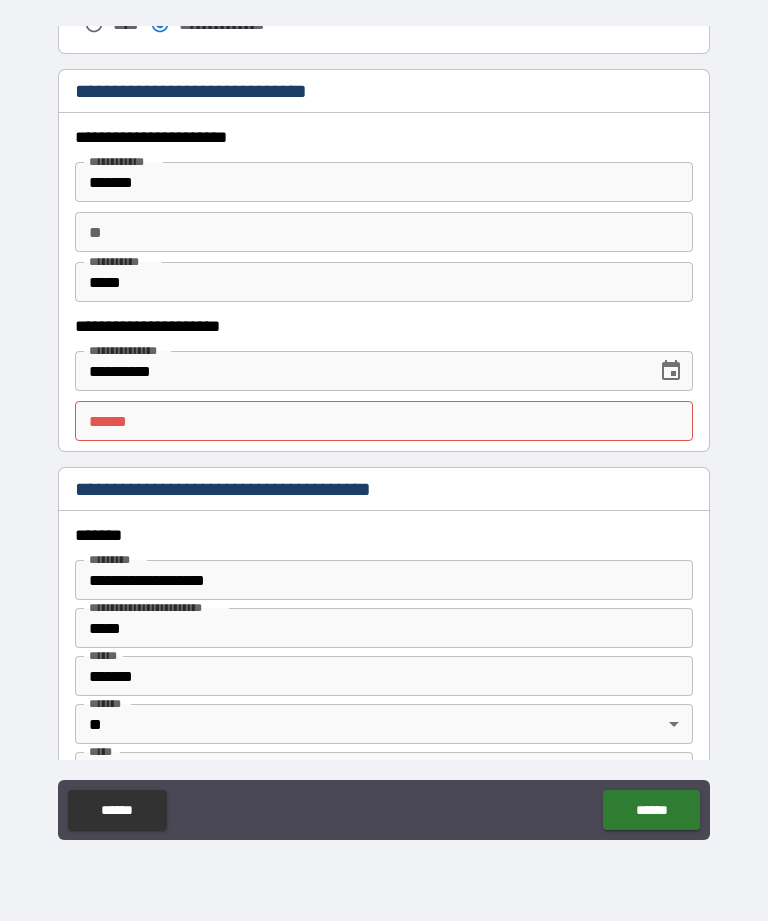 click on "****   *" at bounding box center [384, 421] 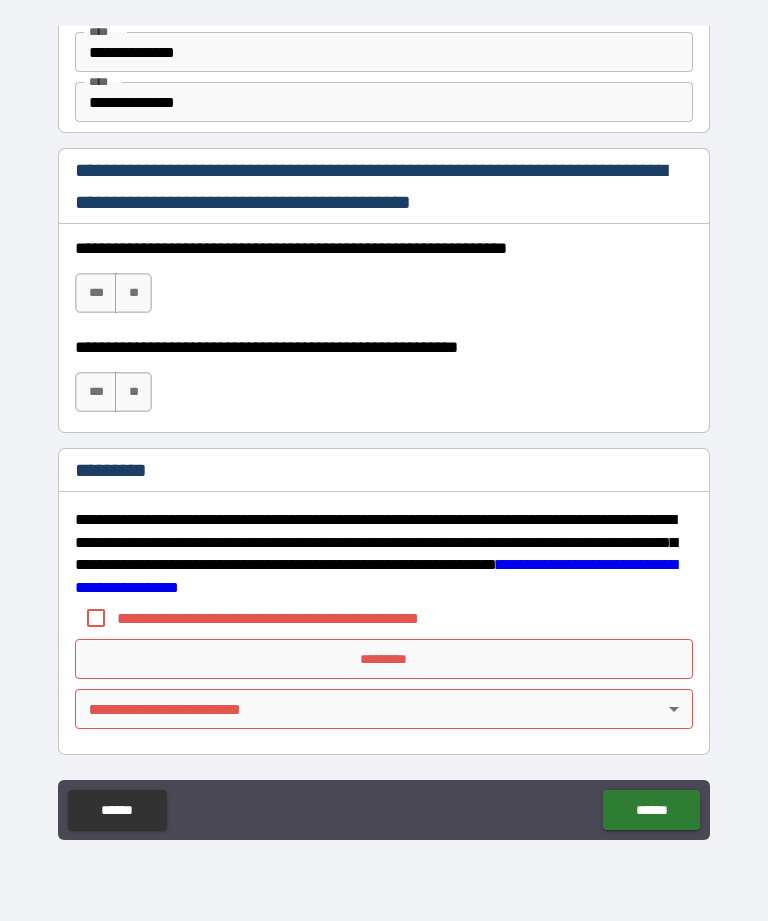 scroll, scrollTop: 2772, scrollLeft: 0, axis: vertical 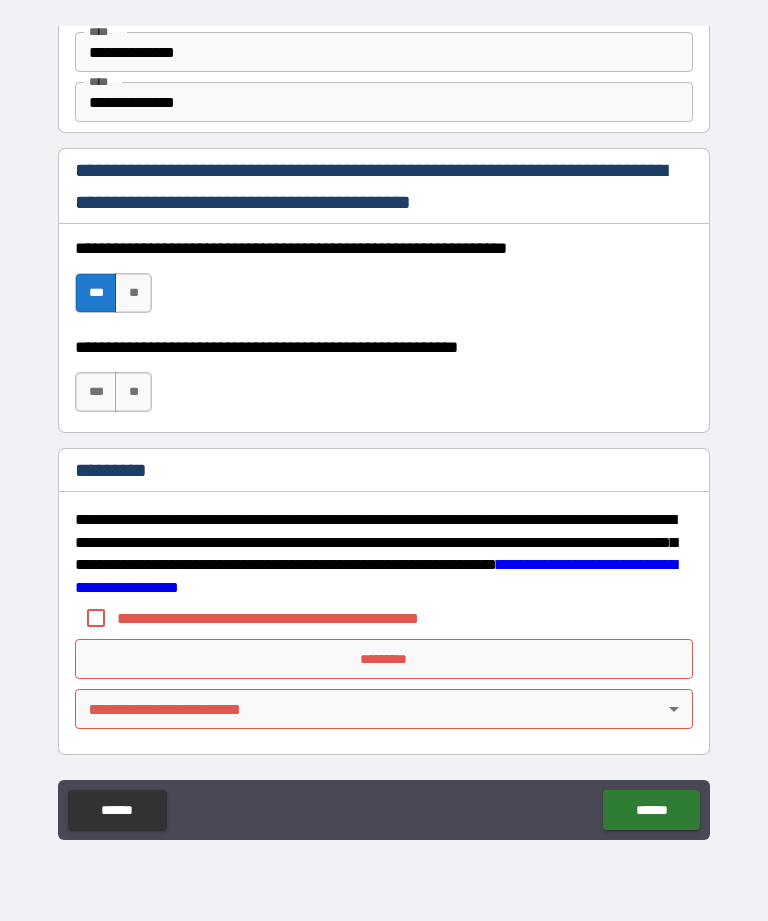 click on "***" at bounding box center [96, 392] 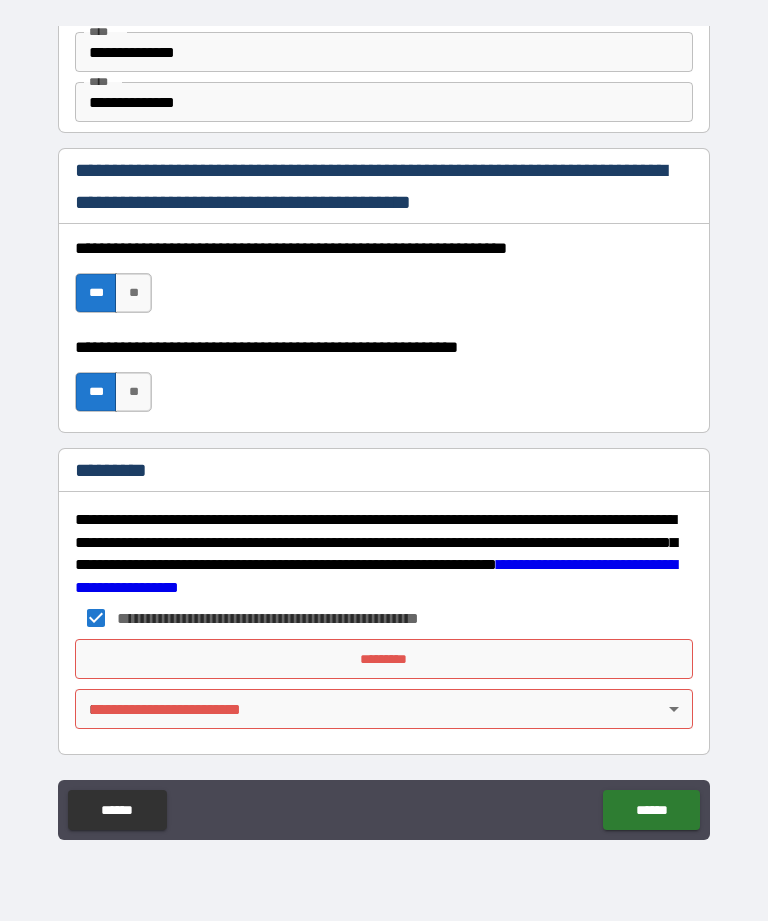 click on "*********" at bounding box center [384, 659] 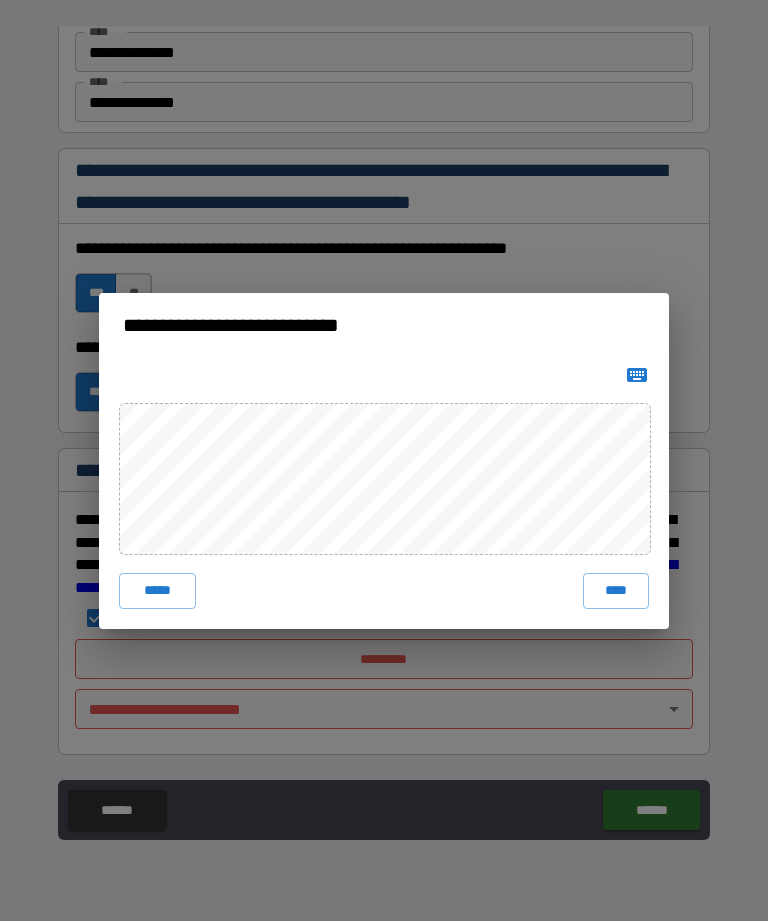 click on "****" at bounding box center [616, 591] 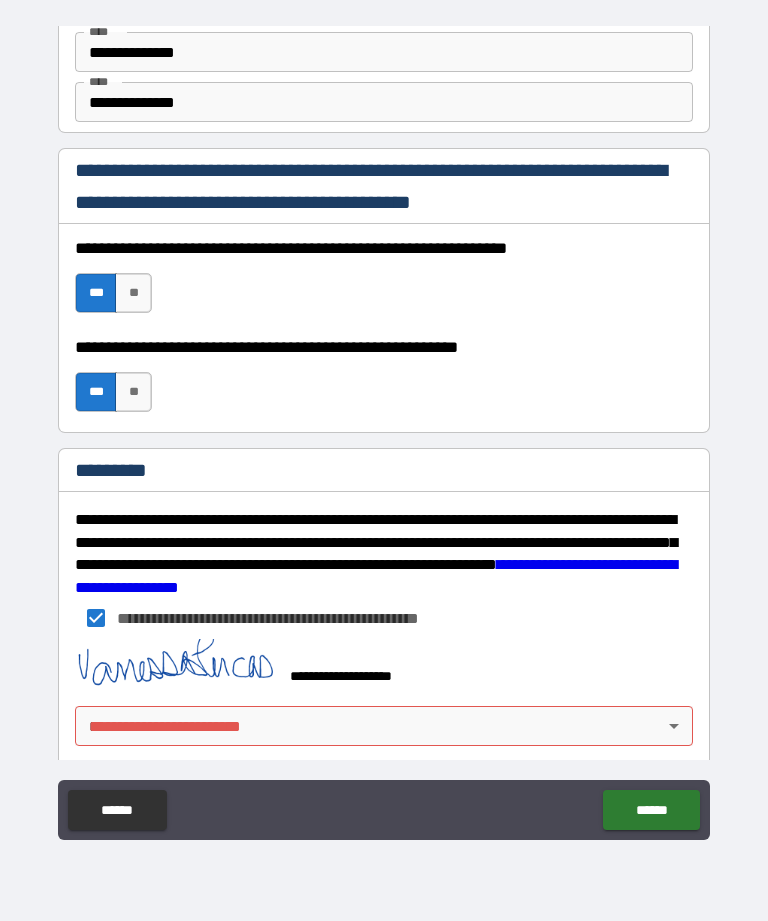 click on "**********" at bounding box center (384, 428) 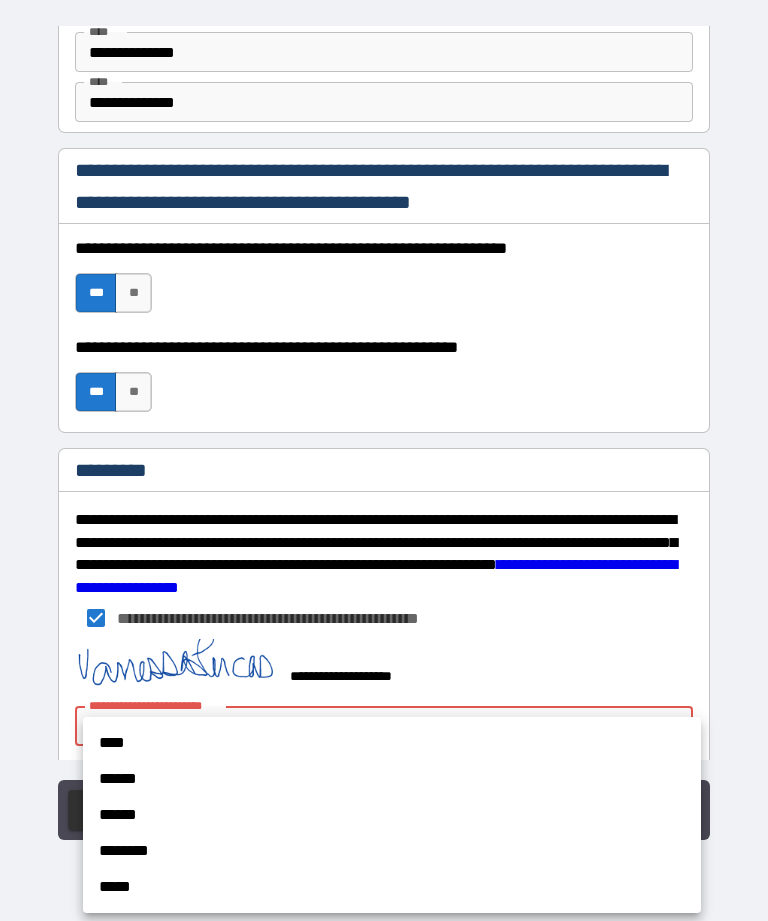 click on "******" at bounding box center (392, 779) 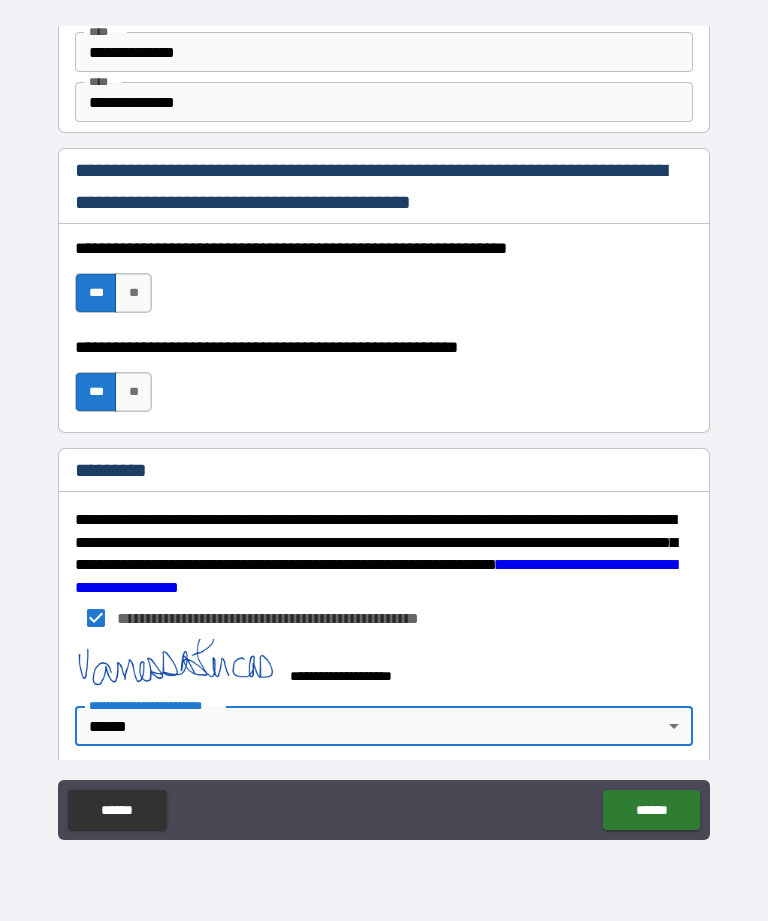 type on "*" 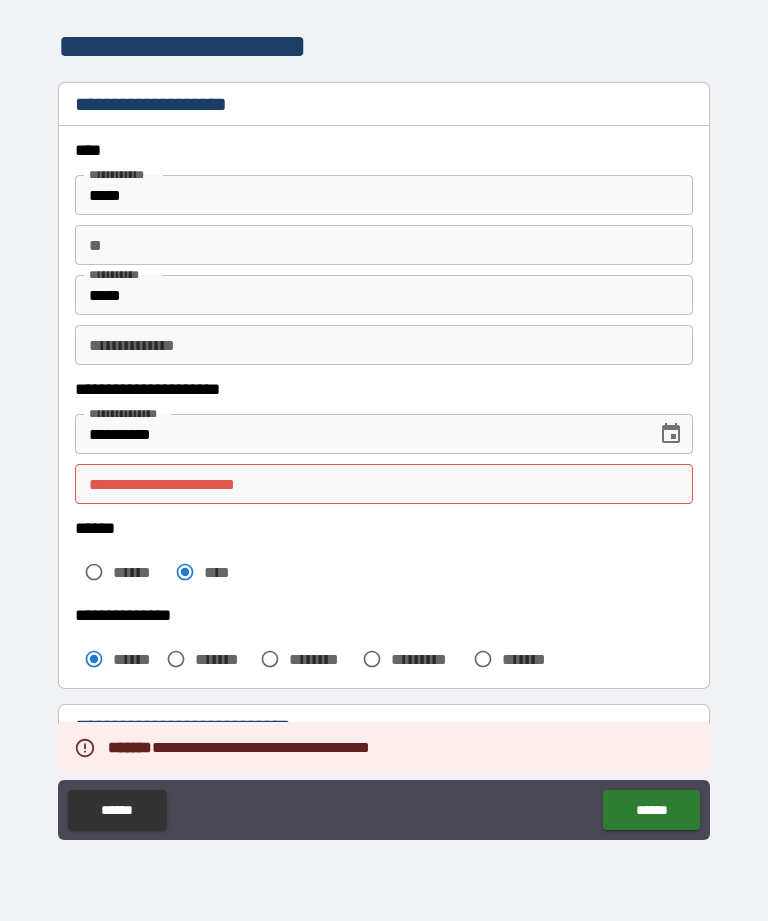 scroll, scrollTop: 15, scrollLeft: 0, axis: vertical 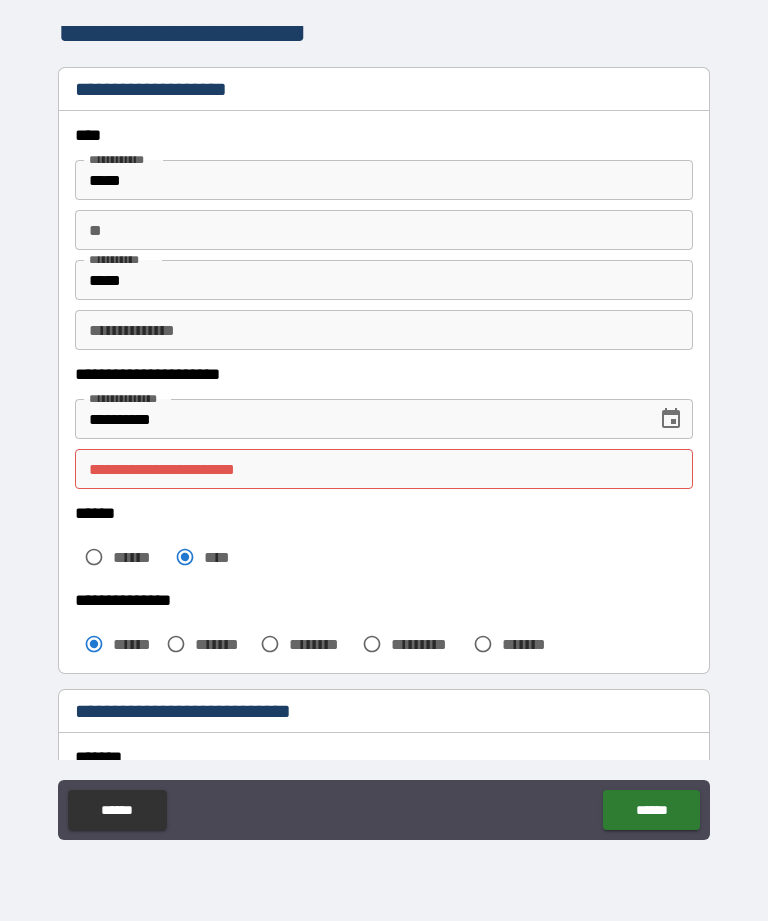 click on "**********" at bounding box center [384, 469] 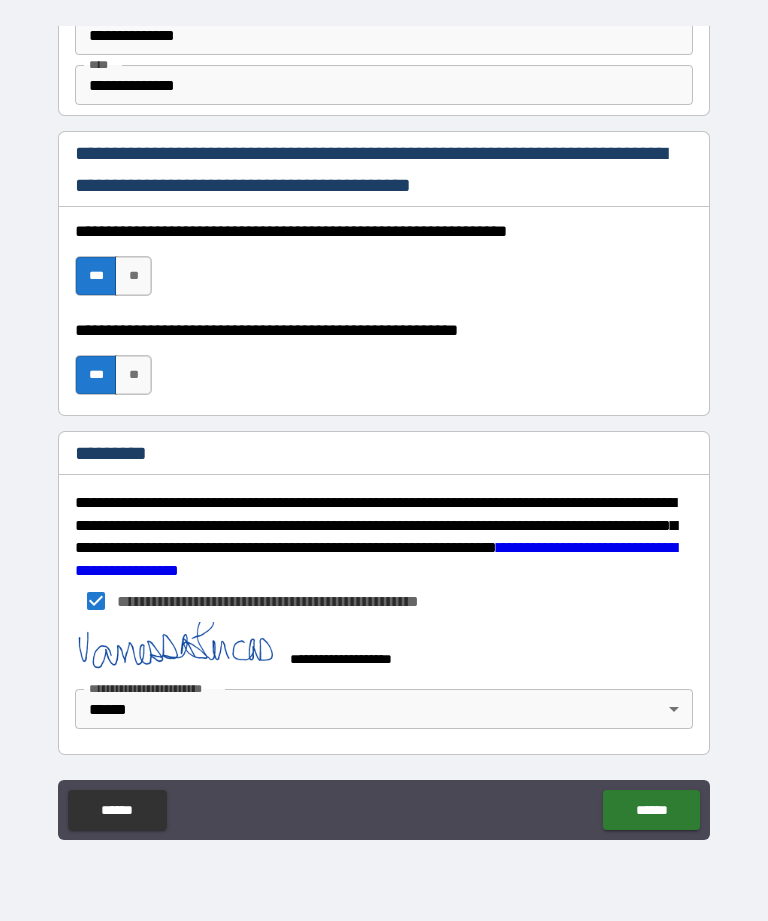 scroll, scrollTop: 2789, scrollLeft: 0, axis: vertical 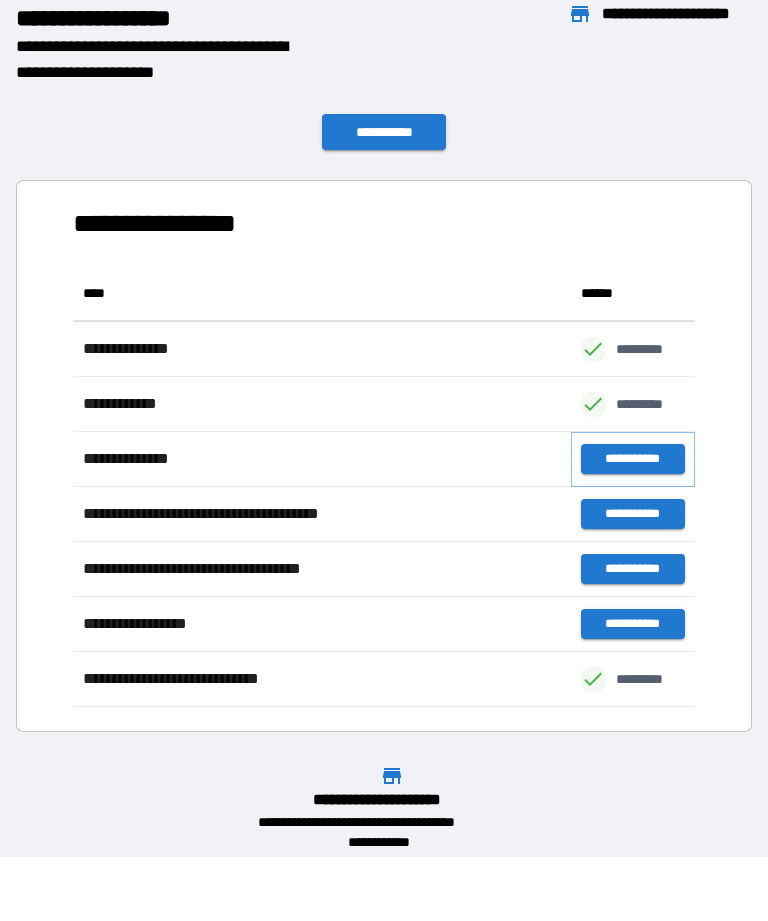 click on "**********" at bounding box center (633, 459) 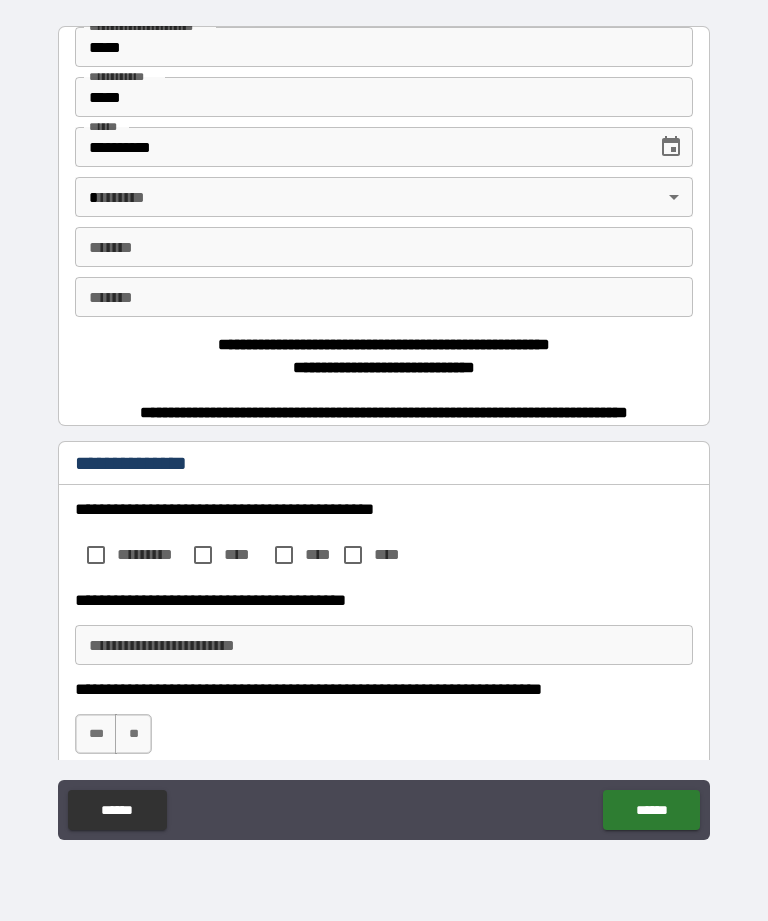 click on "**********" at bounding box center (384, 428) 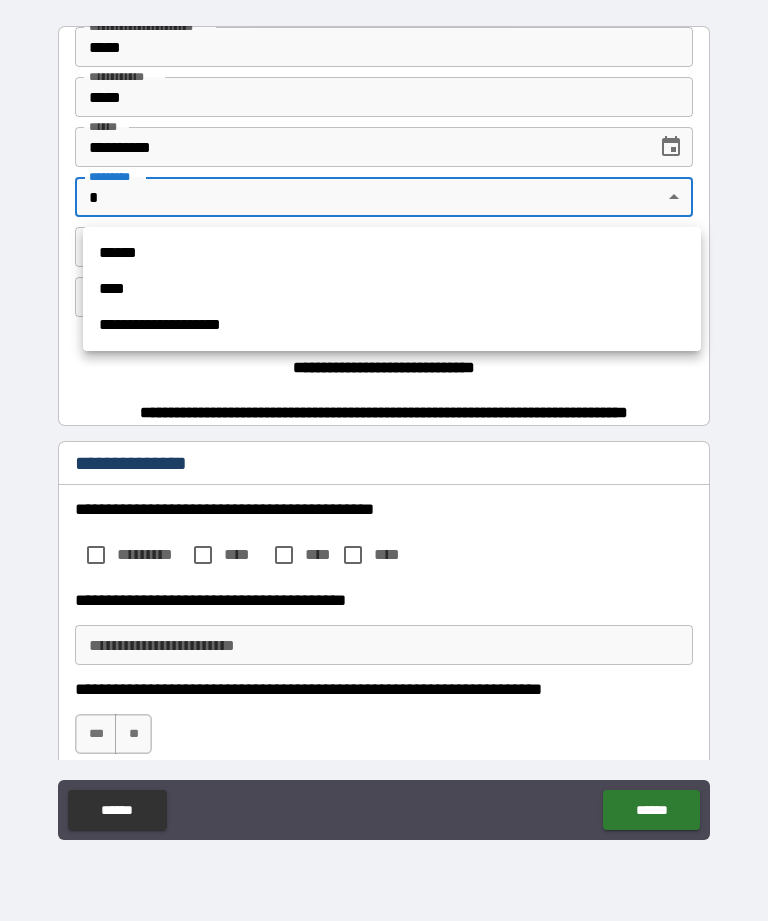 click on "****" at bounding box center (392, 289) 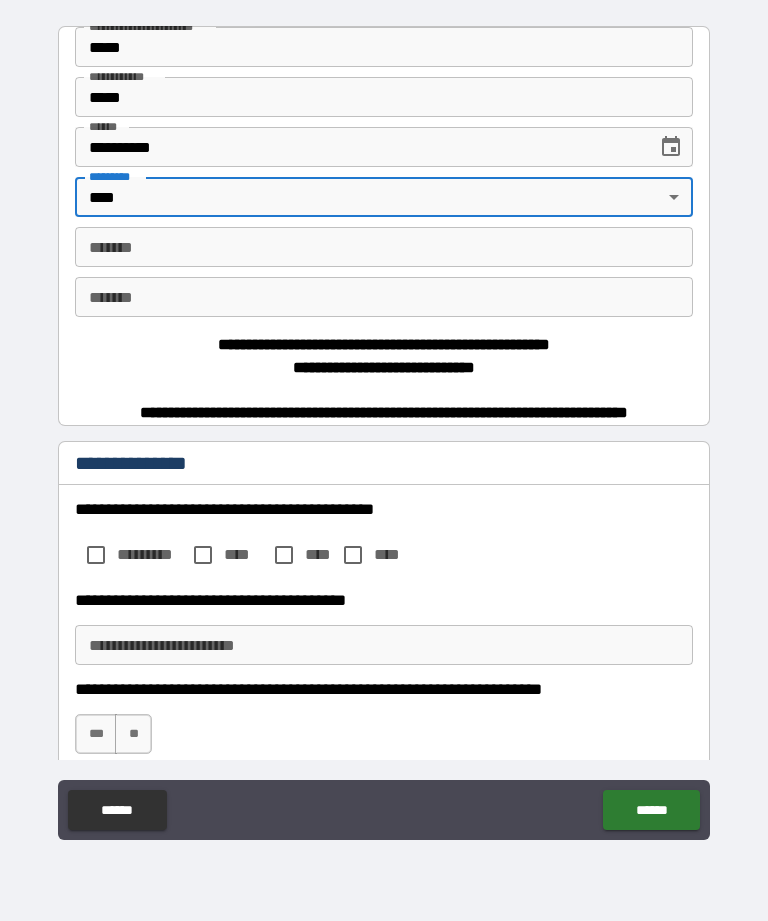 type on "****" 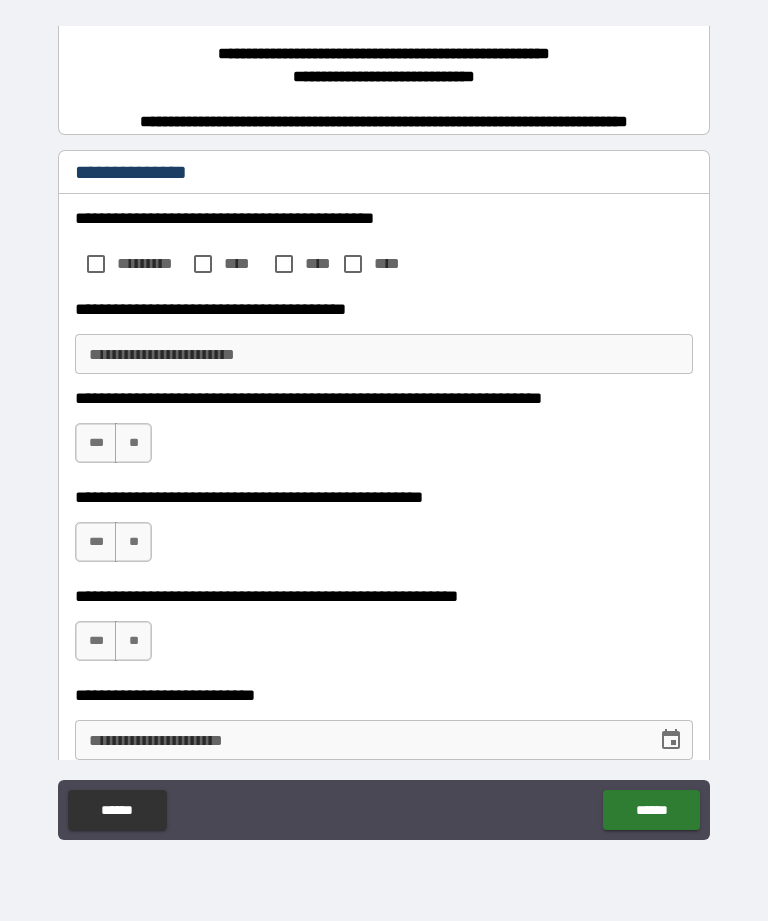 scroll, scrollTop: 292, scrollLeft: 0, axis: vertical 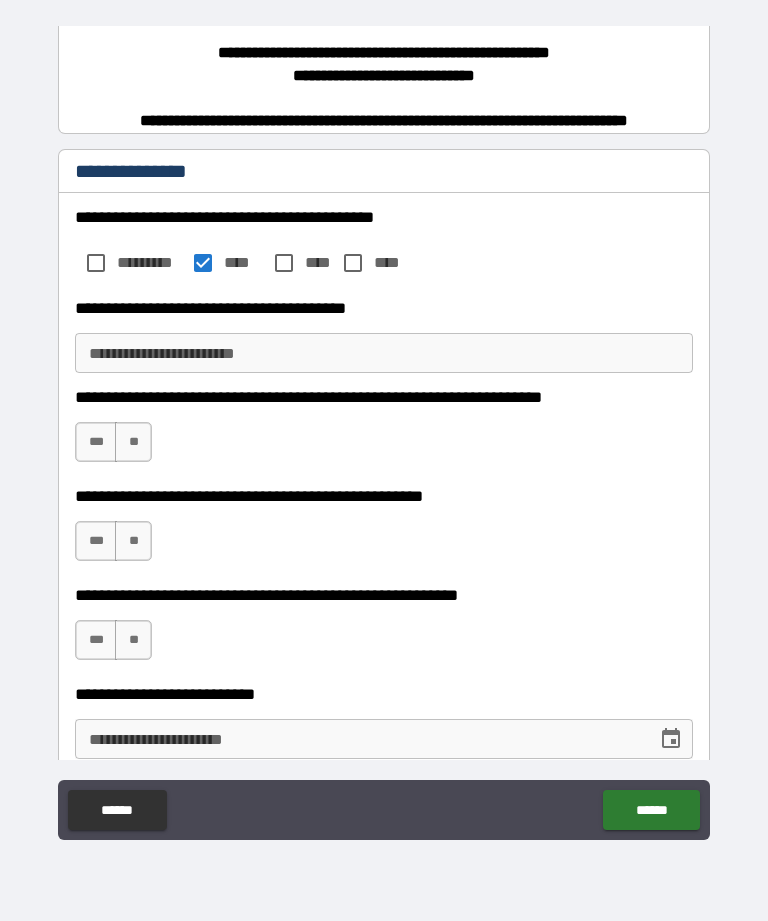 click on "**********" at bounding box center (384, 353) 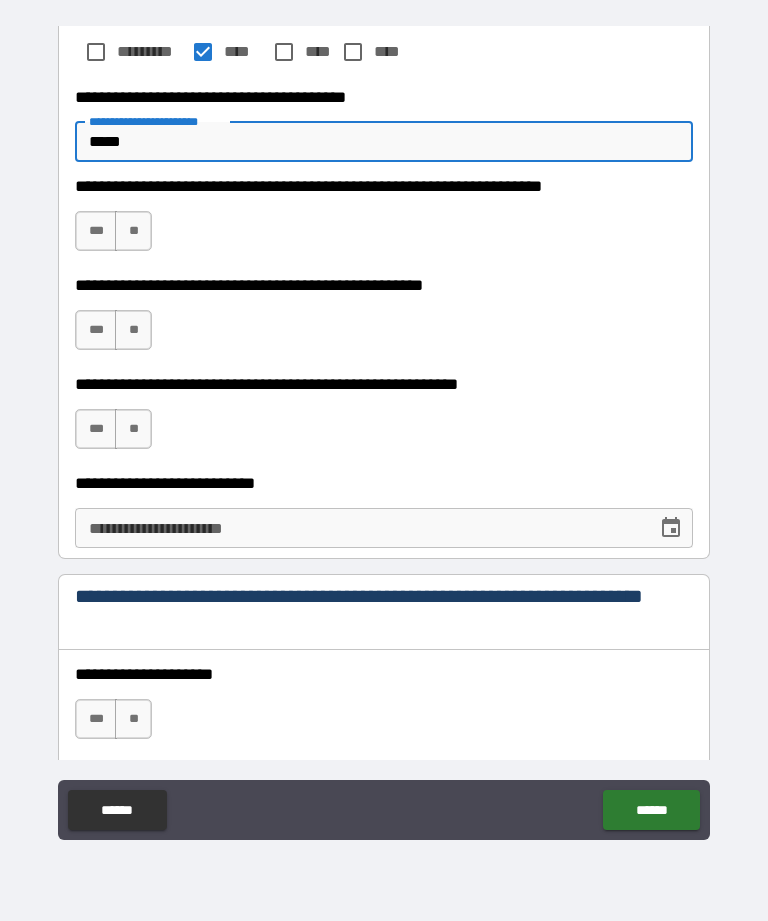 scroll, scrollTop: 506, scrollLeft: 0, axis: vertical 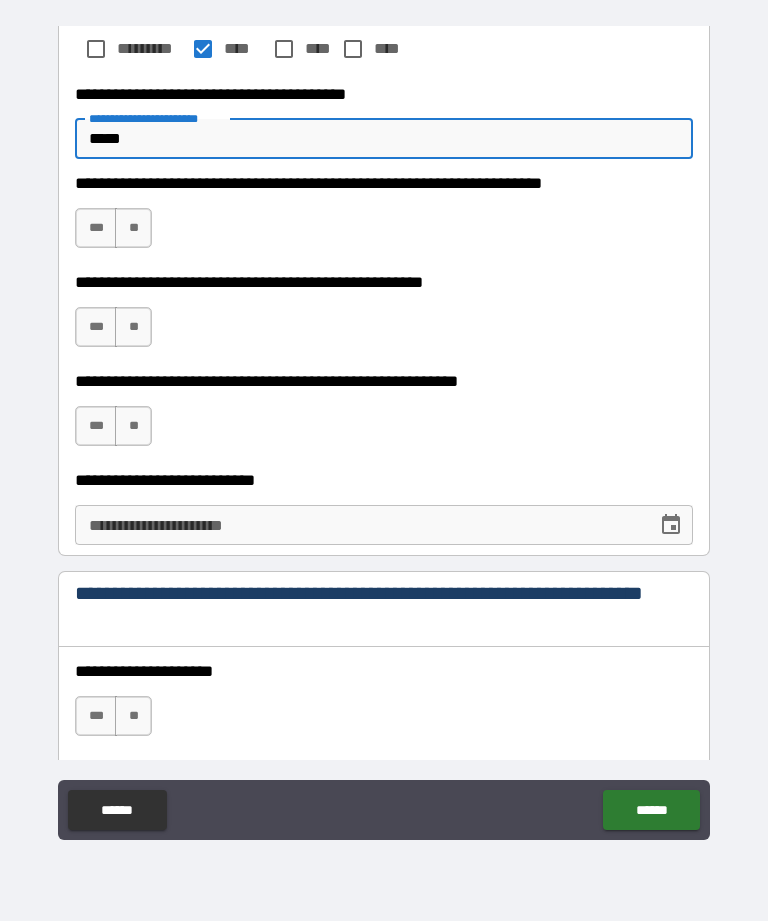type on "*****" 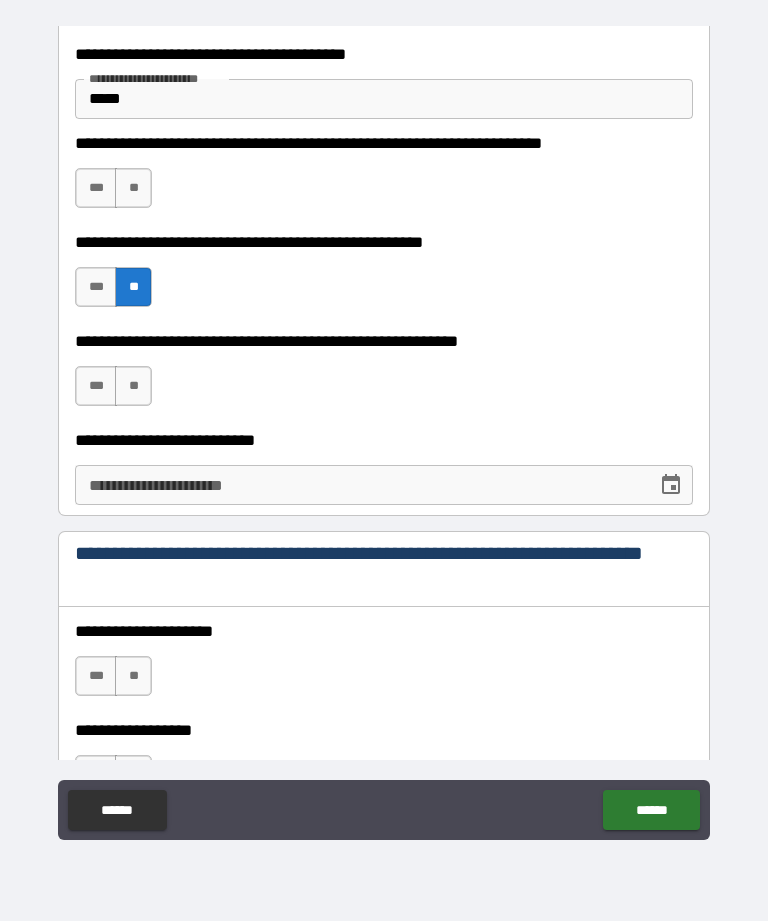 scroll, scrollTop: 549, scrollLeft: 0, axis: vertical 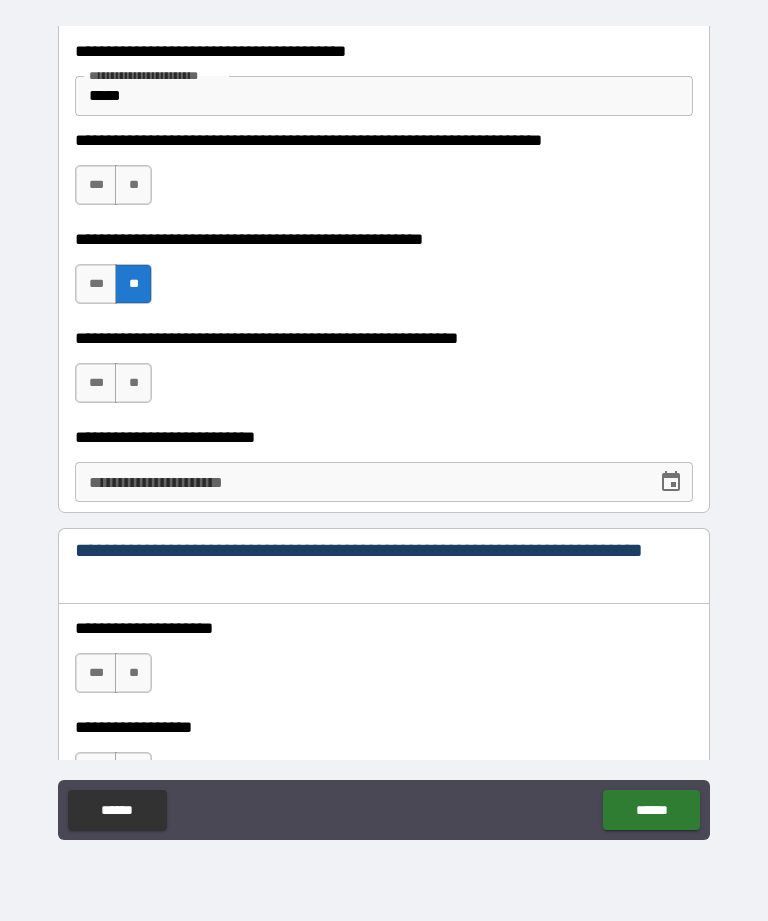 click on "**" at bounding box center [133, 383] 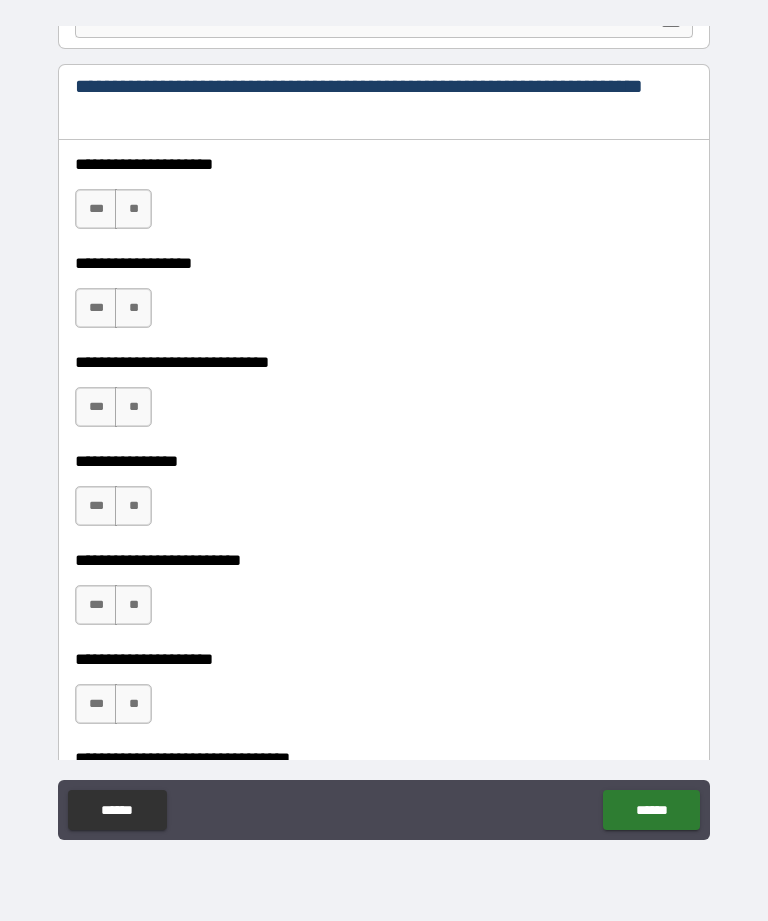 scroll, scrollTop: 1014, scrollLeft: 0, axis: vertical 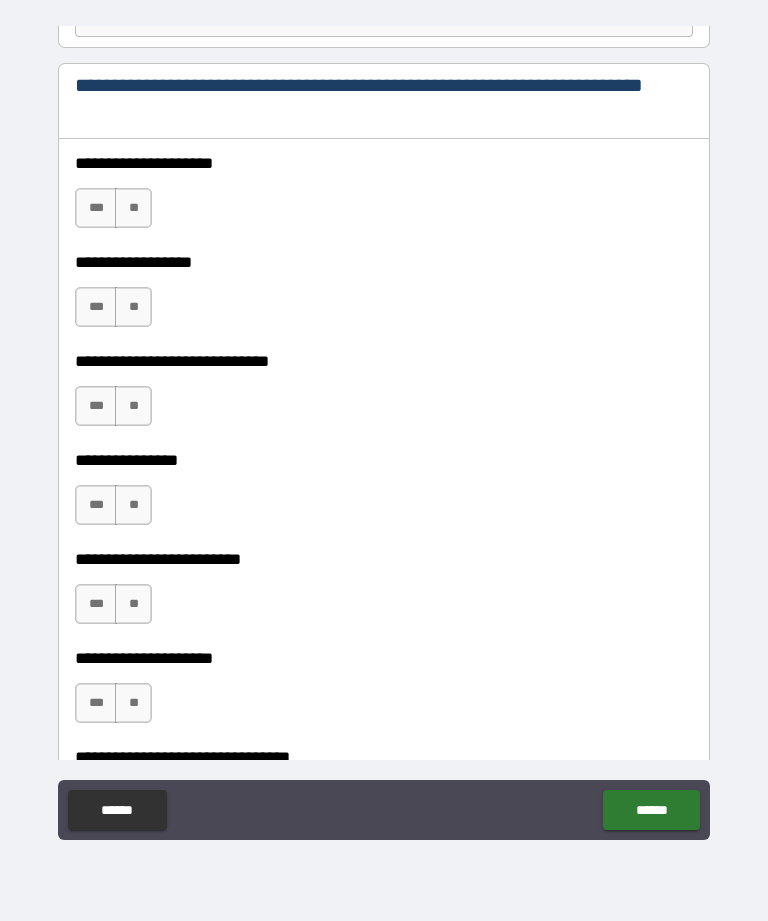 click on "**" at bounding box center (133, 208) 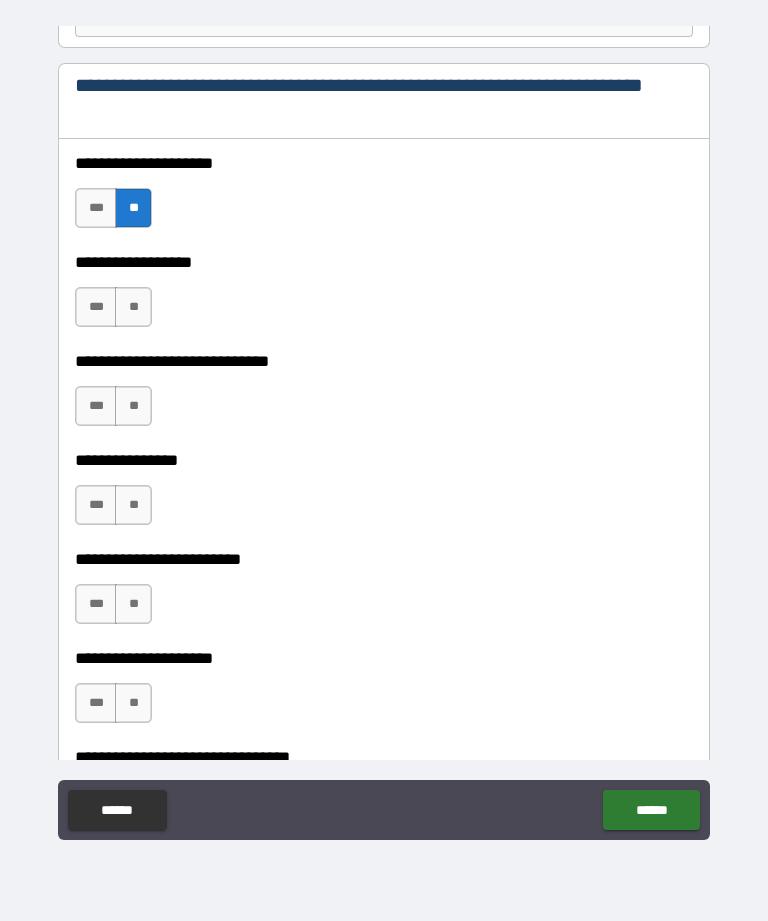 click on "**" at bounding box center [133, 307] 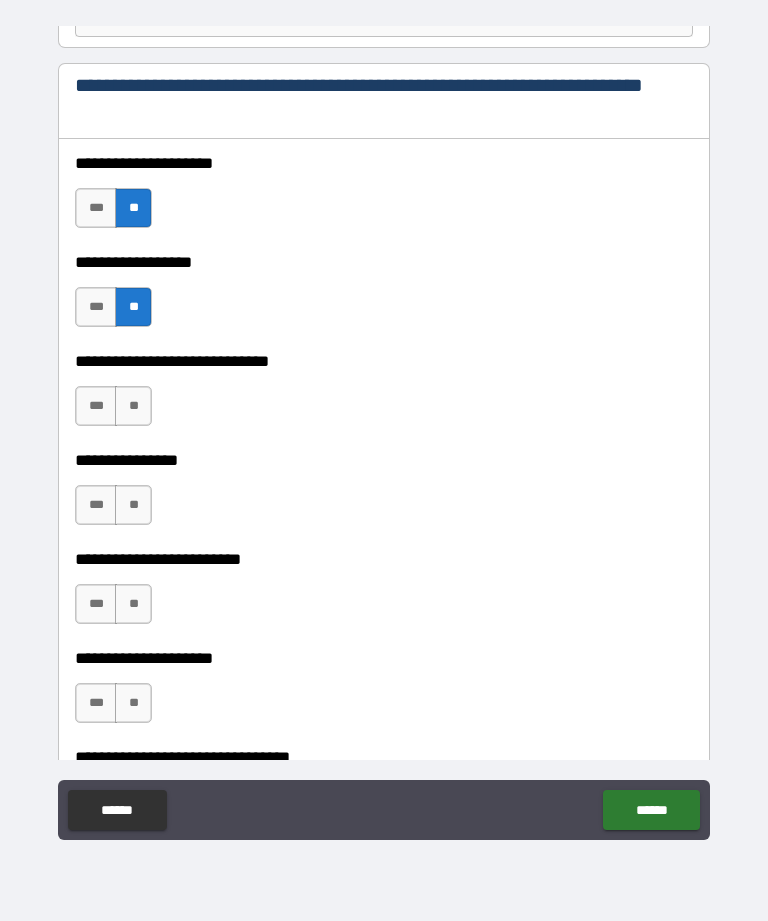 click on "**" at bounding box center [133, 406] 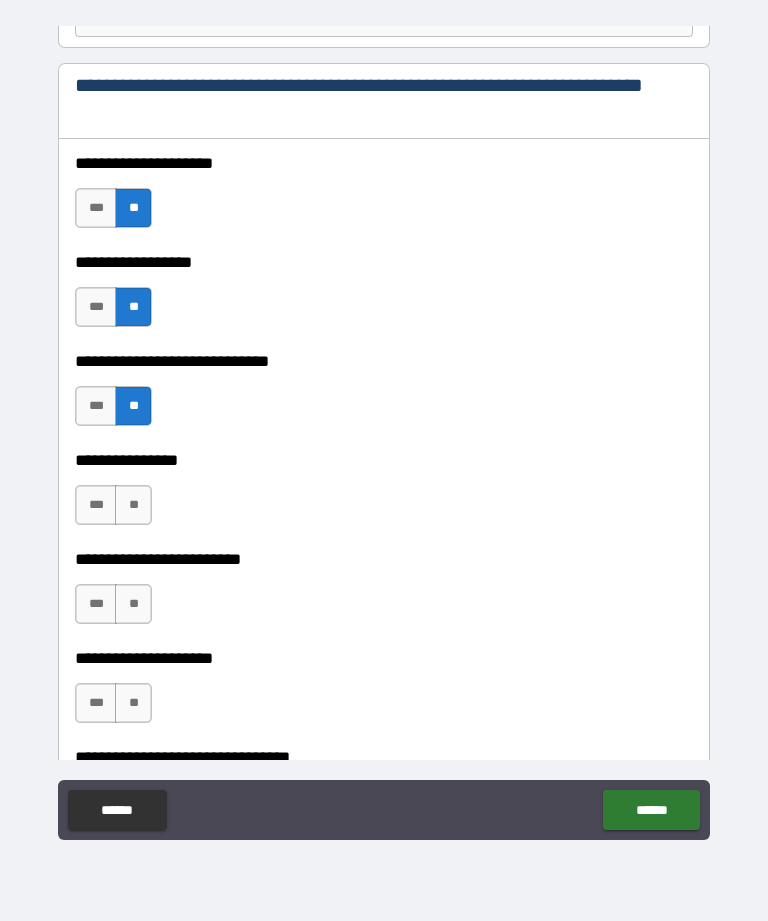 scroll, scrollTop: 1227, scrollLeft: 0, axis: vertical 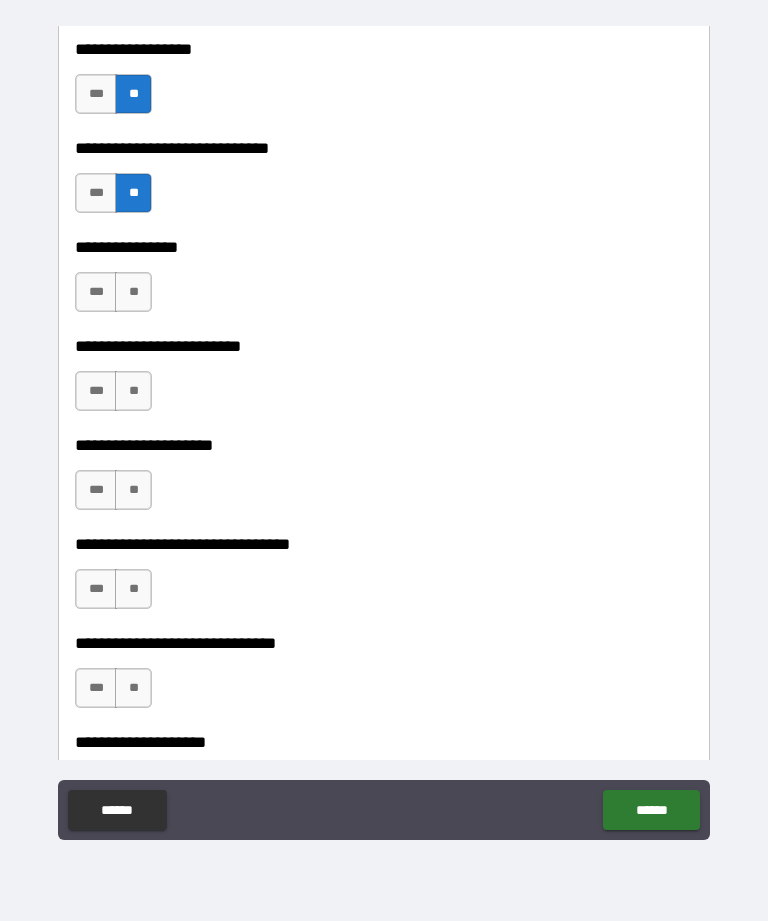 click on "**" at bounding box center (133, 292) 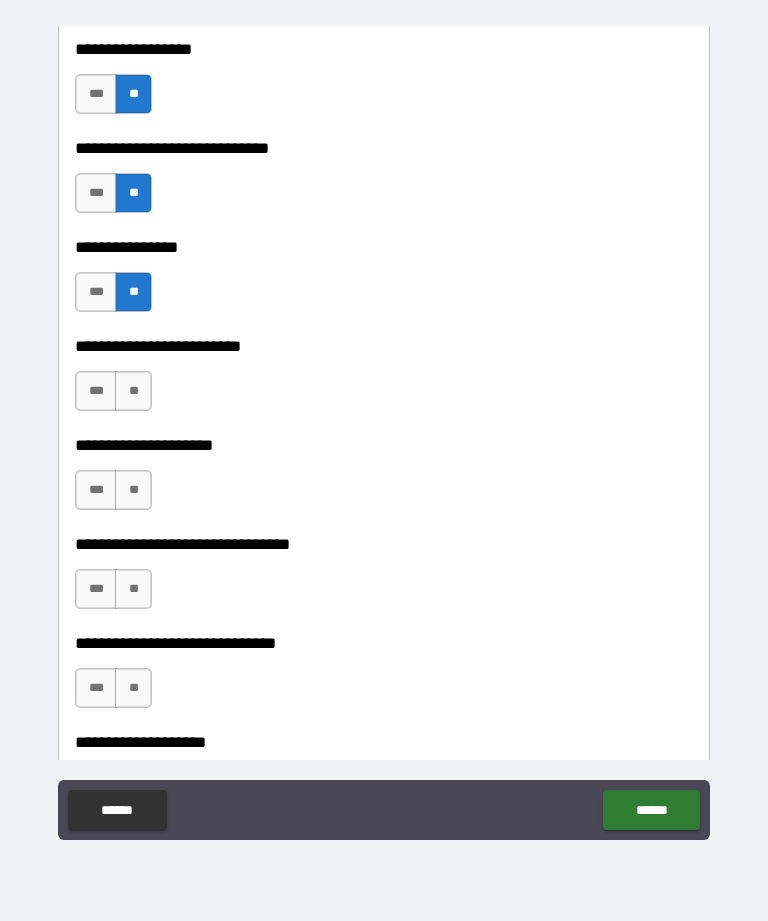 click on "**" at bounding box center (133, 391) 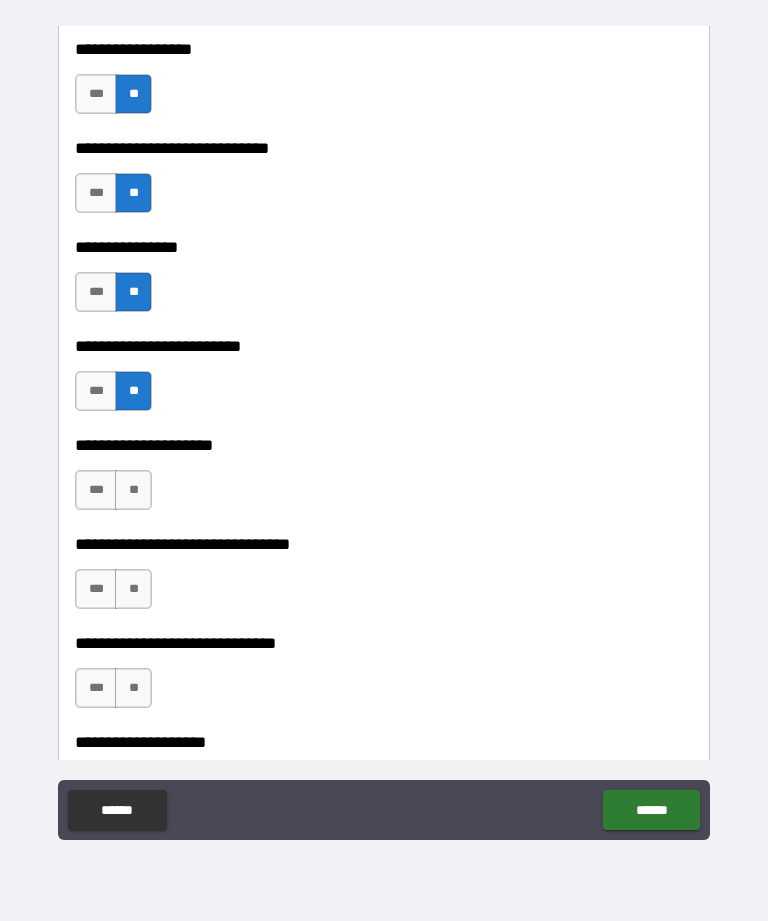 click on "**" at bounding box center (133, 490) 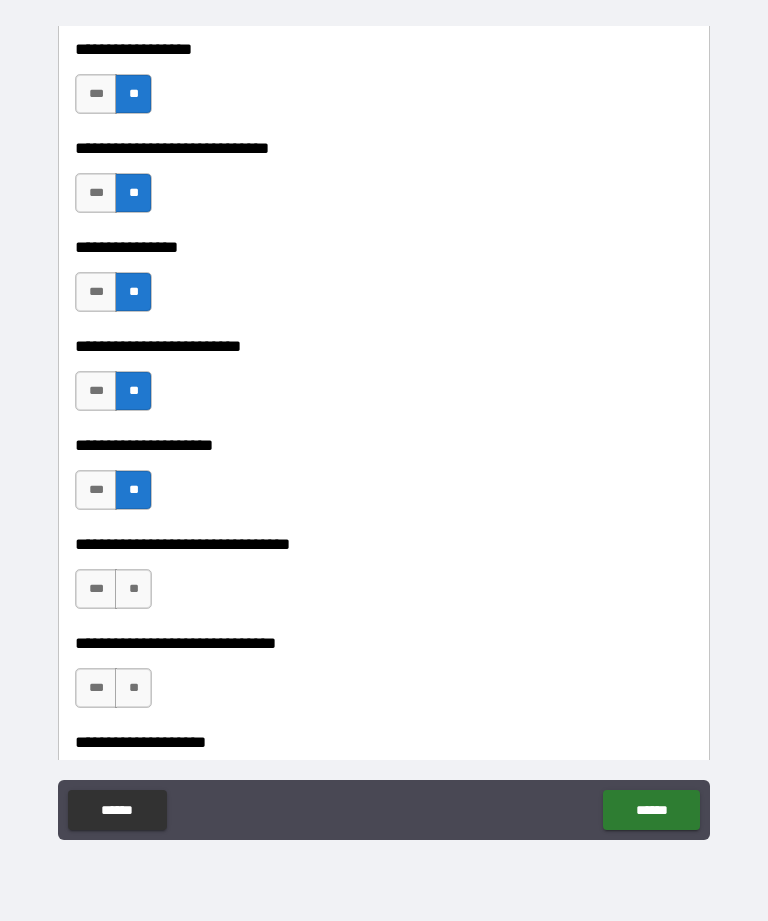 click on "**" at bounding box center (133, 589) 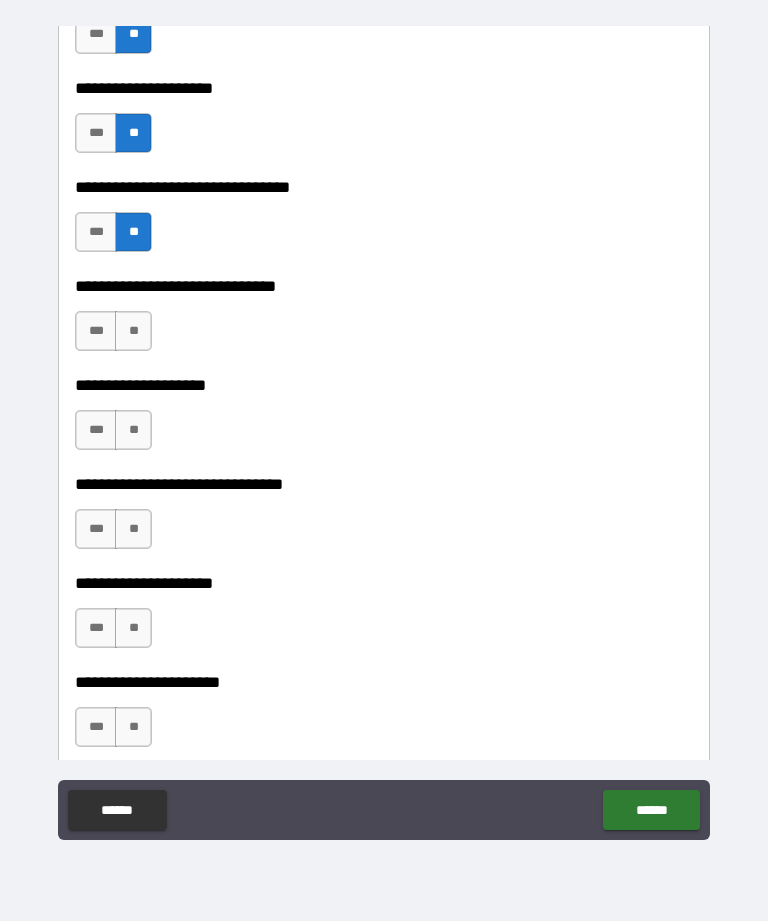 scroll, scrollTop: 1588, scrollLeft: 0, axis: vertical 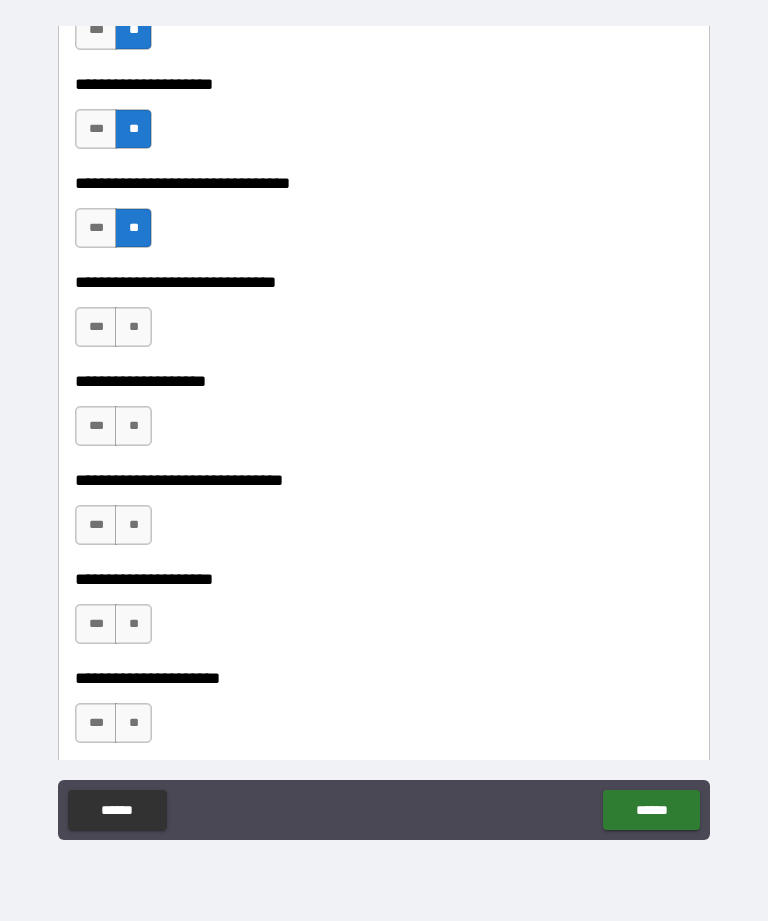 click on "**" at bounding box center (133, 327) 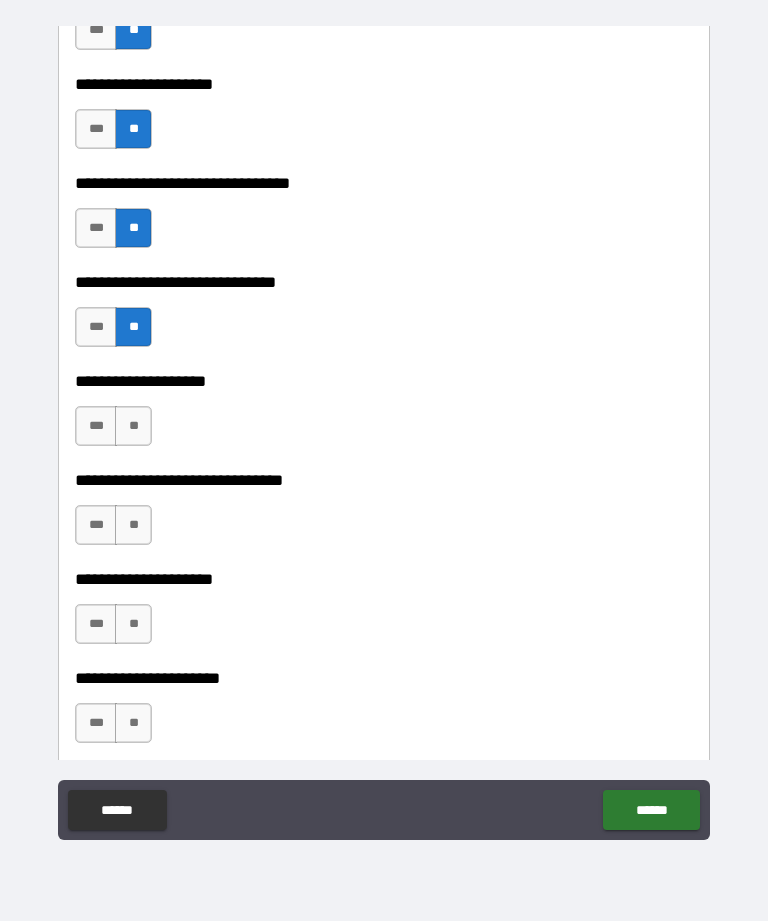 click on "**" at bounding box center [133, 426] 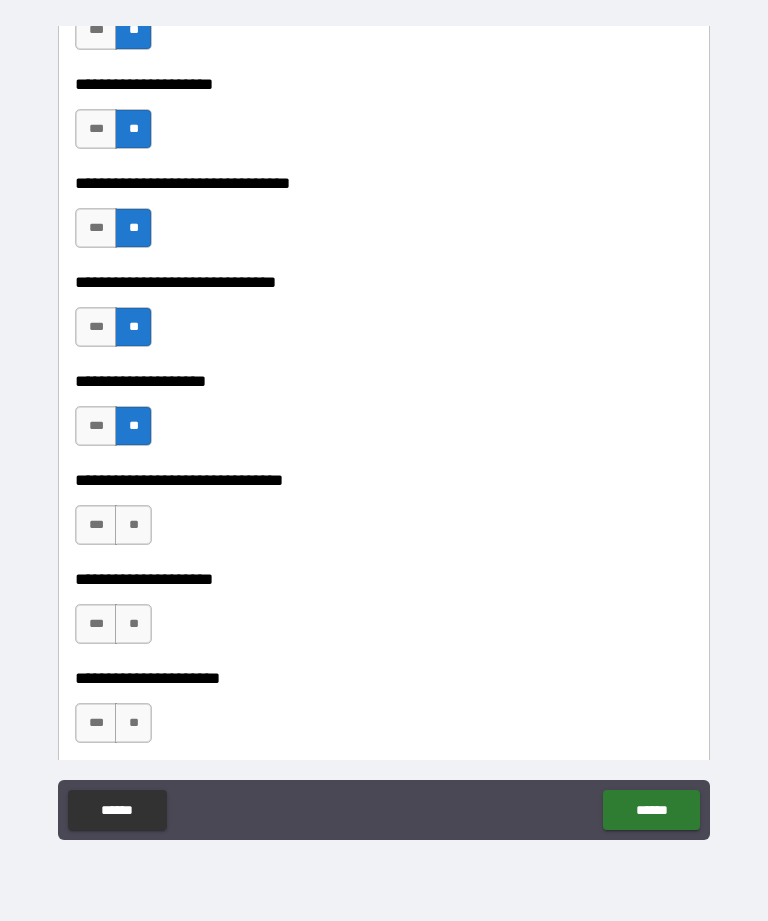 click on "***" at bounding box center (96, 426) 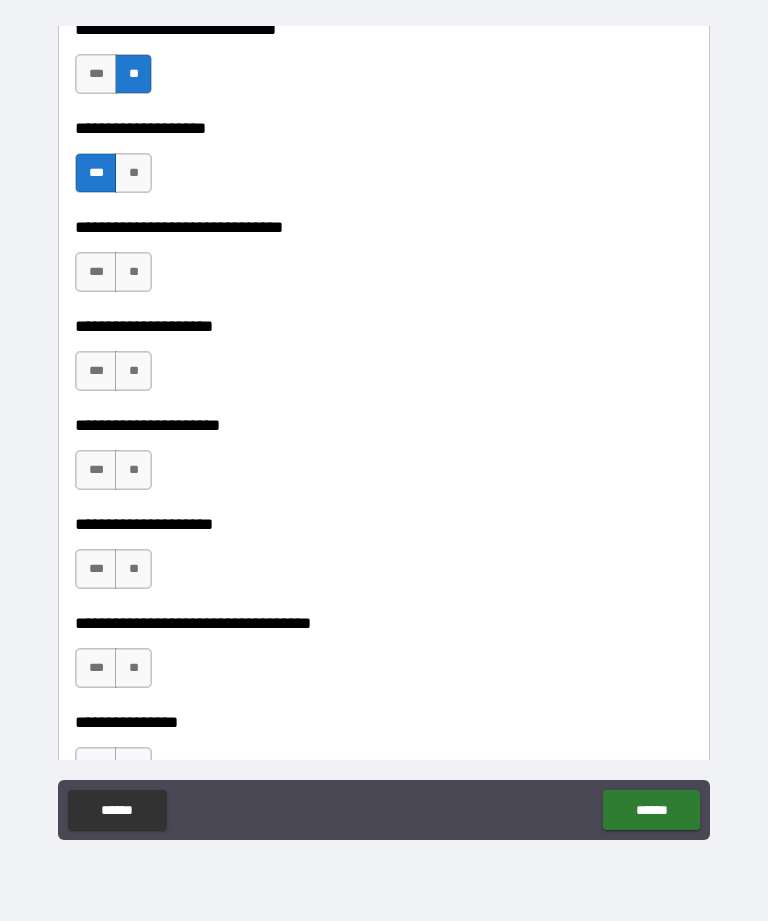 scroll, scrollTop: 1844, scrollLeft: 0, axis: vertical 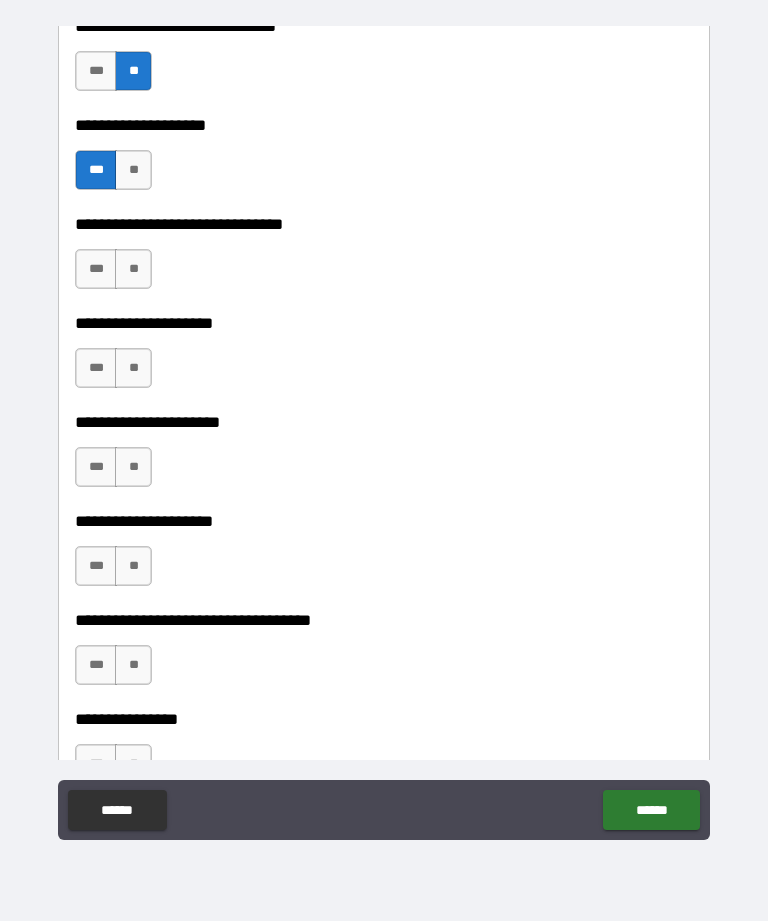 click on "**" at bounding box center [133, 269] 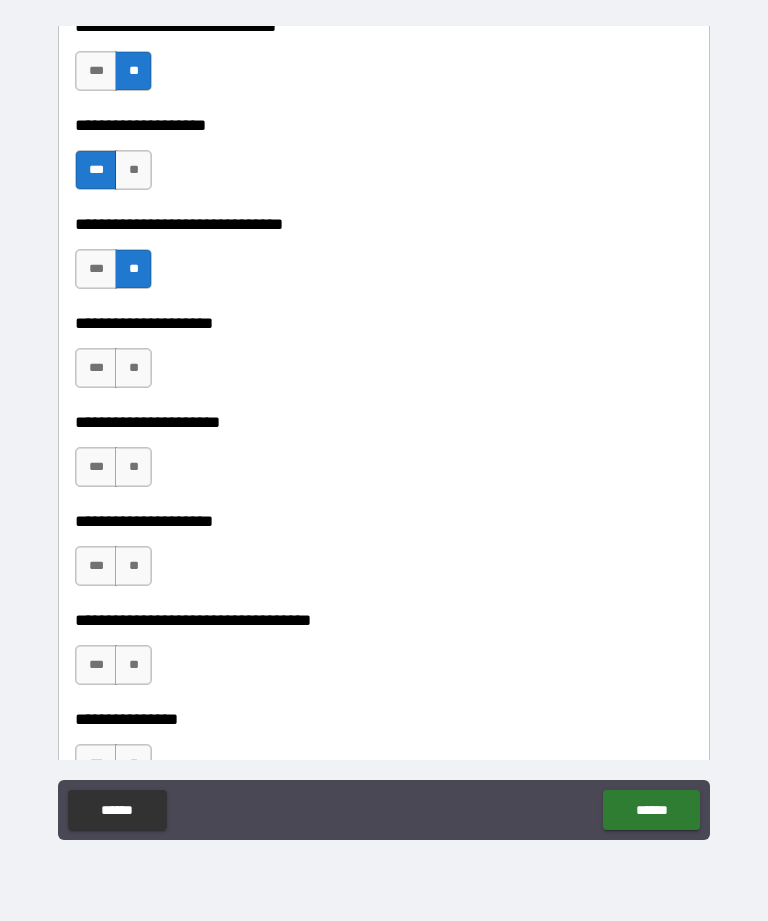 click on "**" at bounding box center [133, 368] 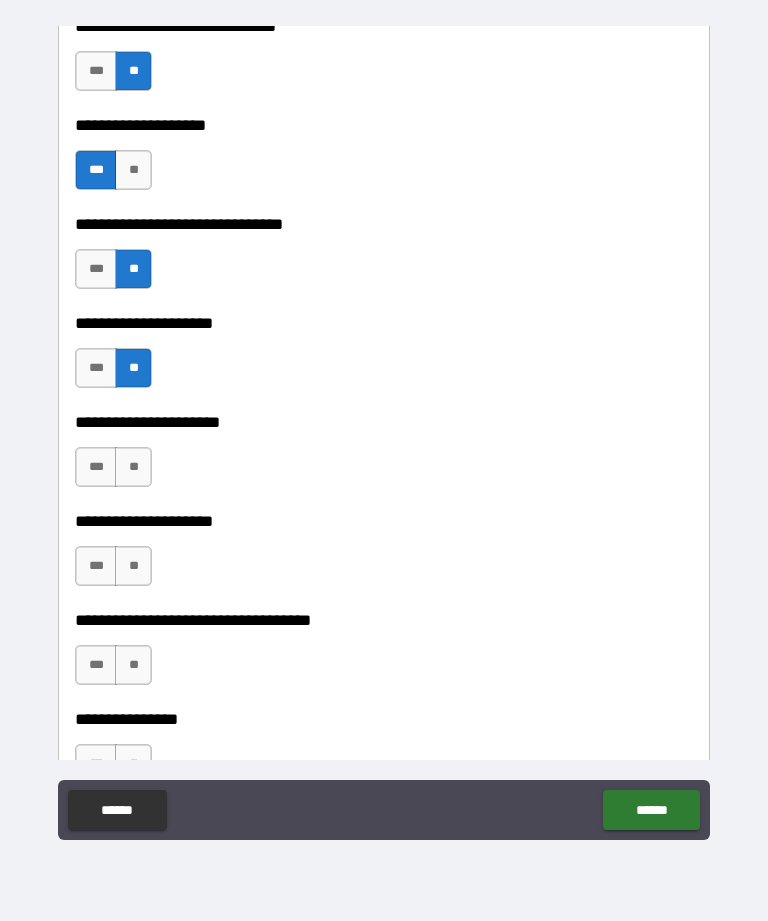 click on "**" at bounding box center (133, 467) 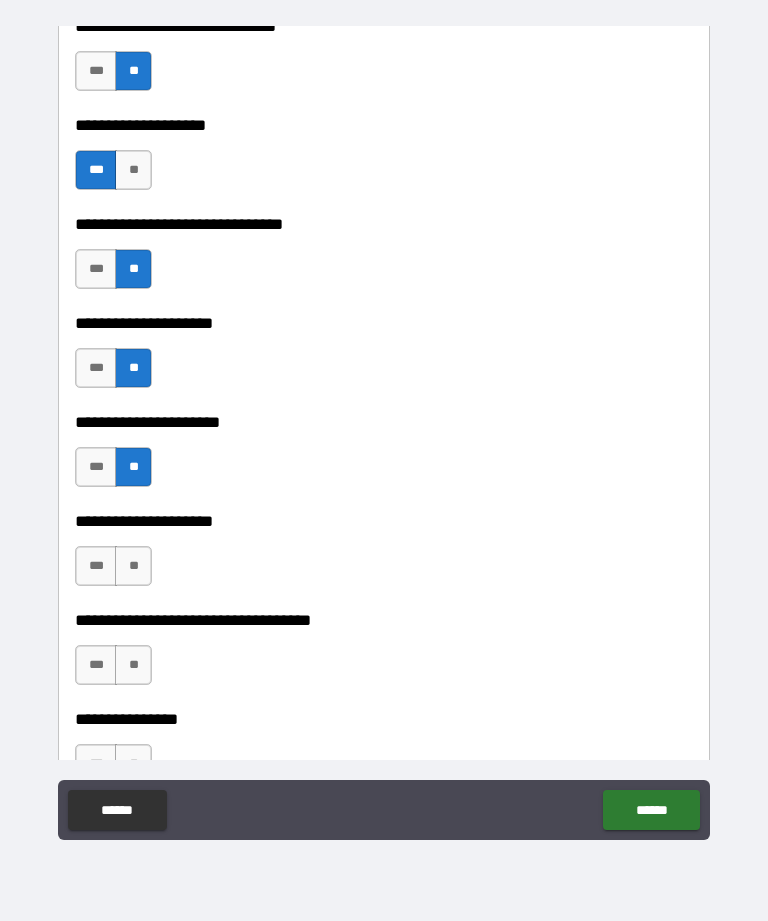 click on "**" at bounding box center [133, 566] 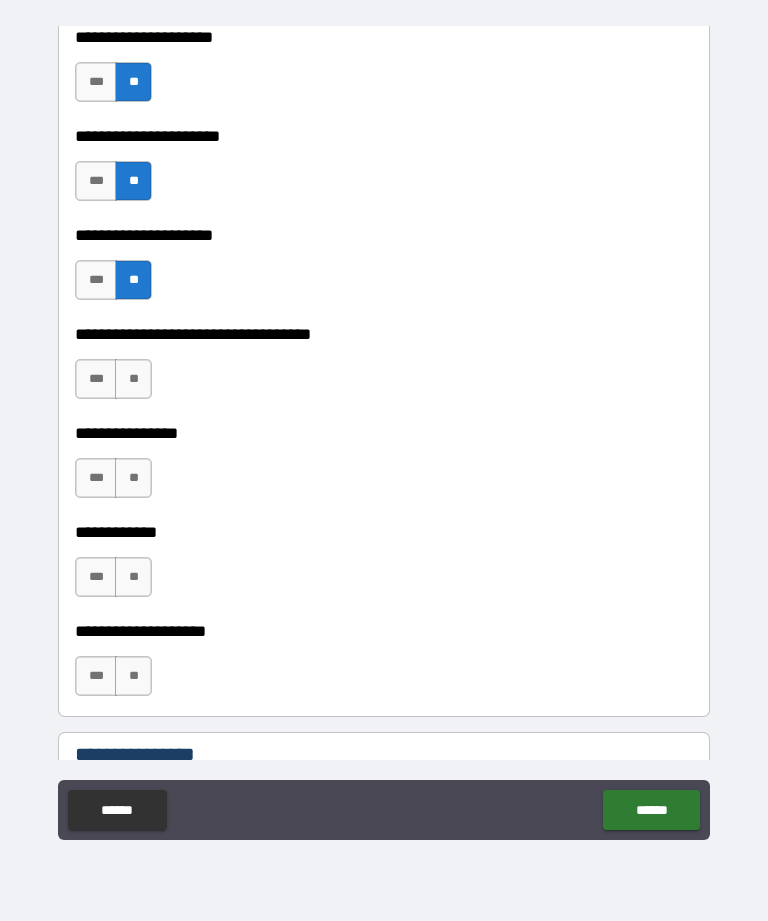 scroll, scrollTop: 2134, scrollLeft: 0, axis: vertical 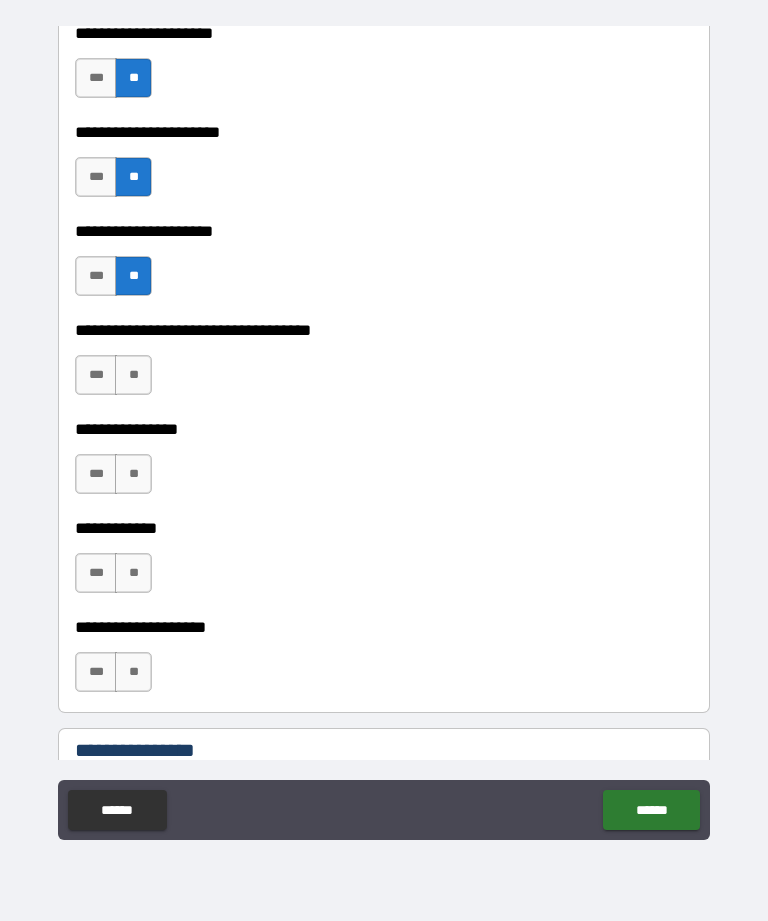 click on "**" at bounding box center [133, 375] 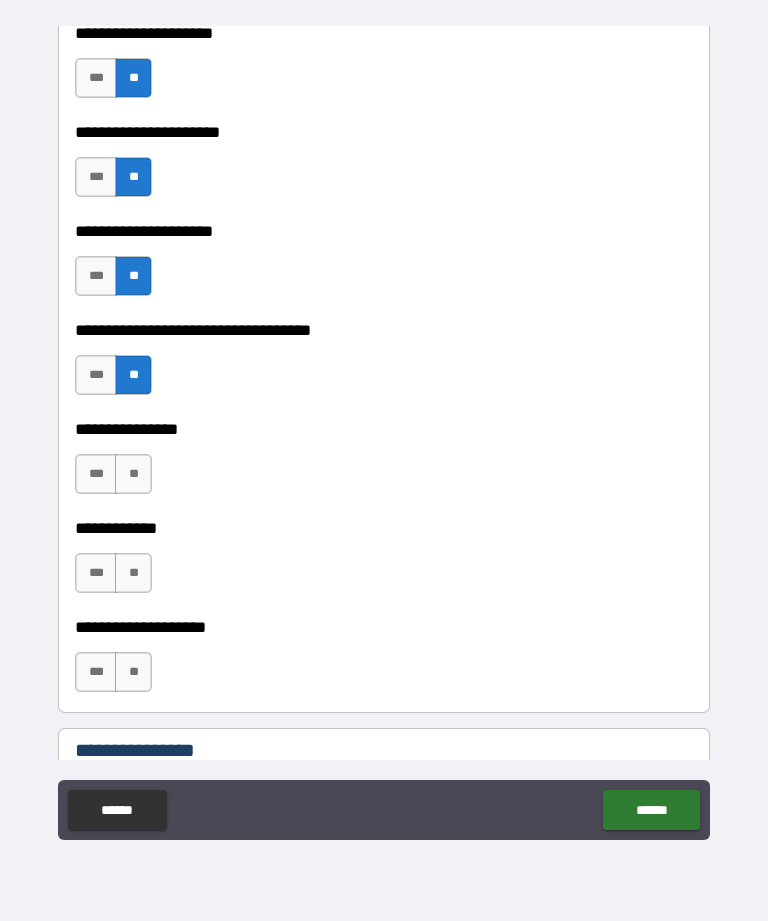 click on "**" at bounding box center (133, 474) 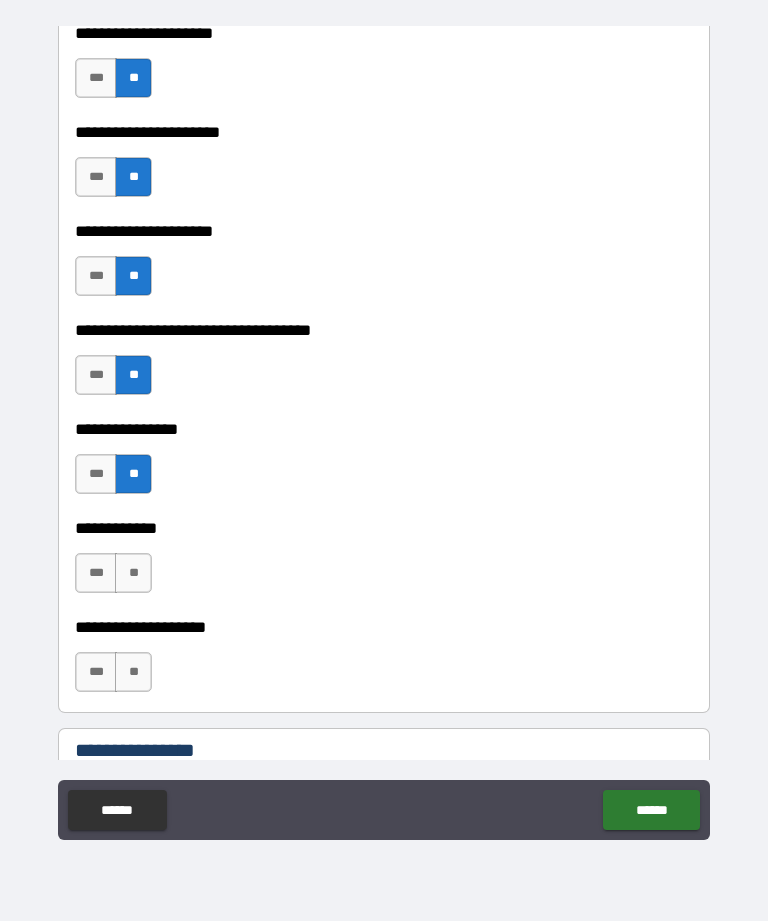 click on "**" at bounding box center (133, 573) 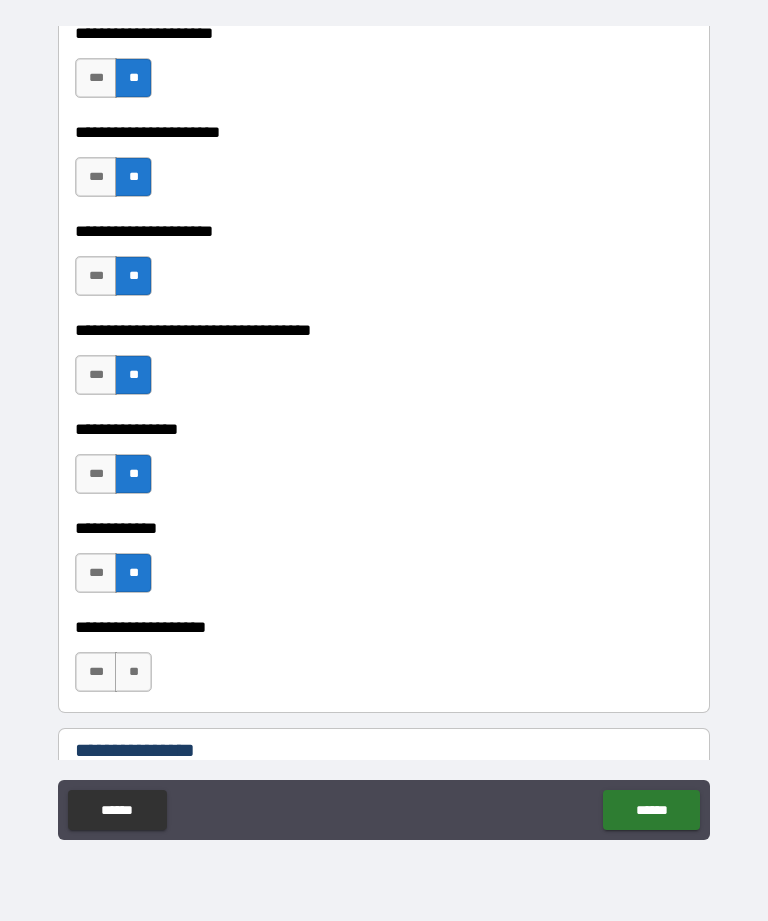click on "**" at bounding box center [133, 672] 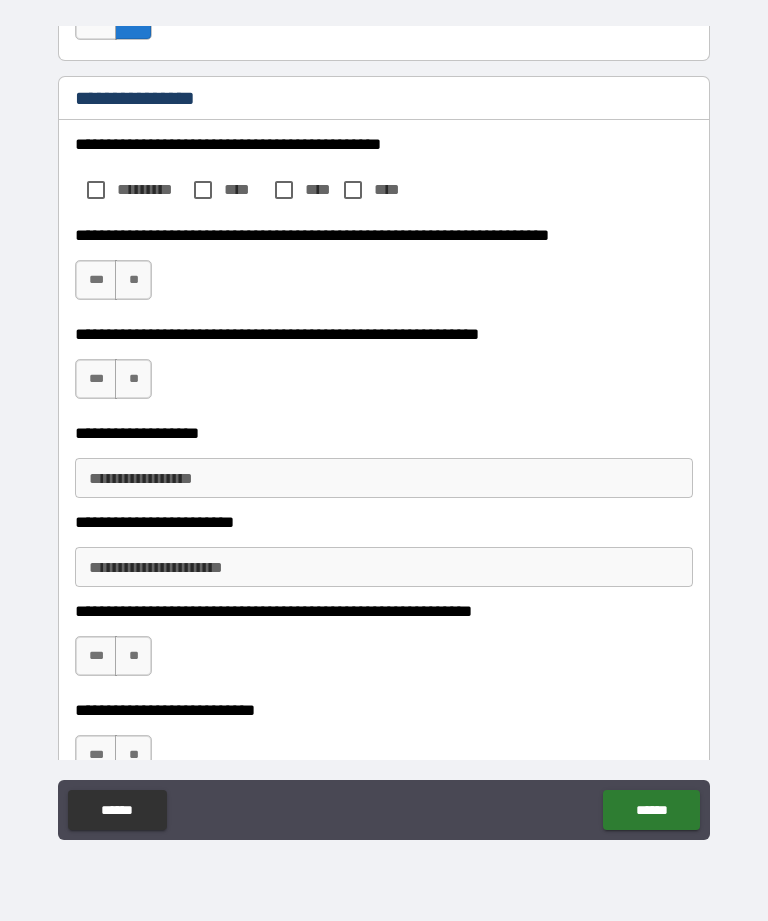 scroll, scrollTop: 2750, scrollLeft: 0, axis: vertical 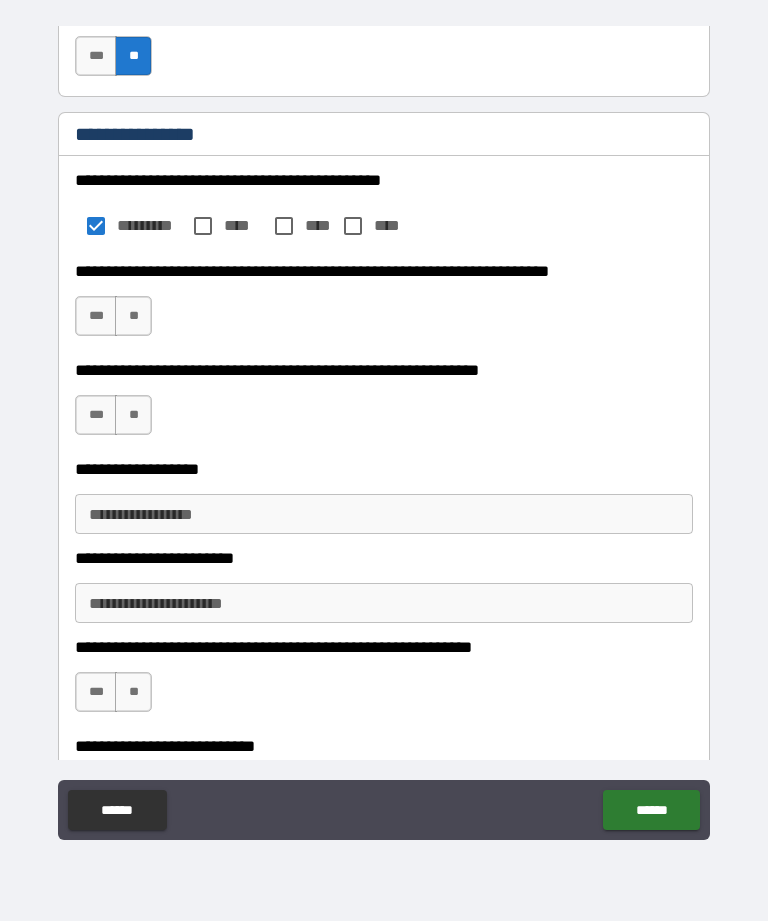 click on "**" at bounding box center (133, 316) 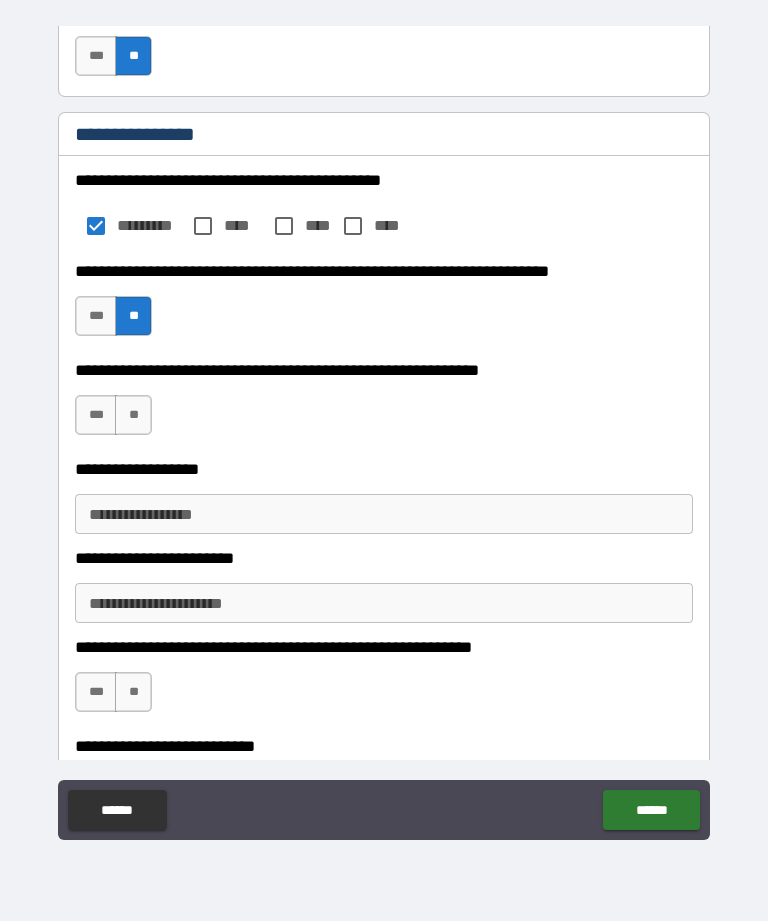 click on "**" at bounding box center [133, 415] 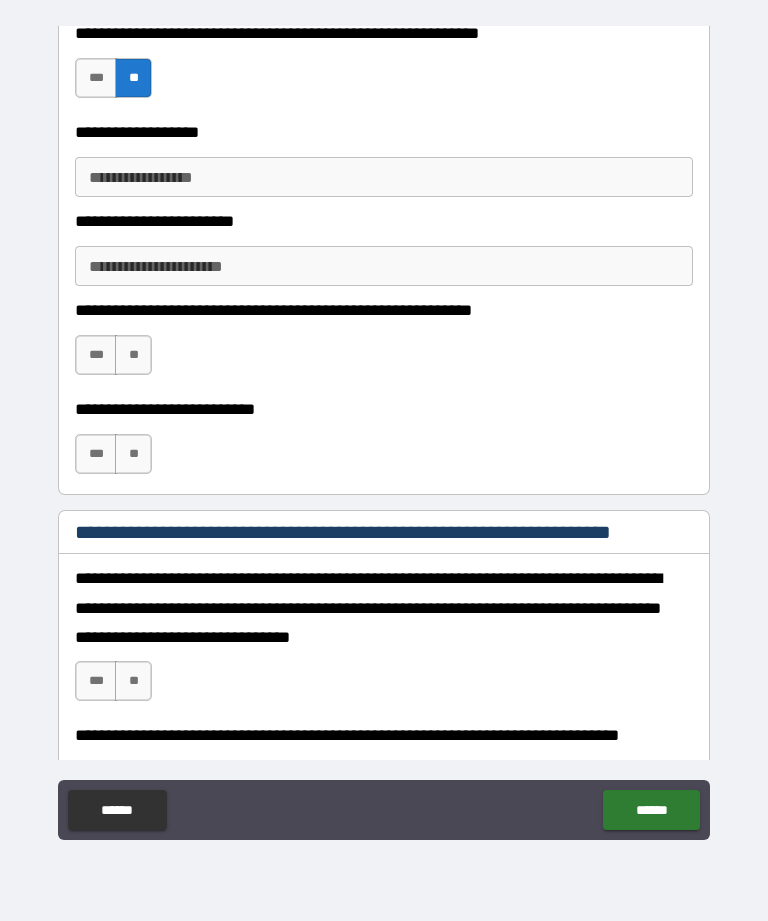 scroll, scrollTop: 3088, scrollLeft: 0, axis: vertical 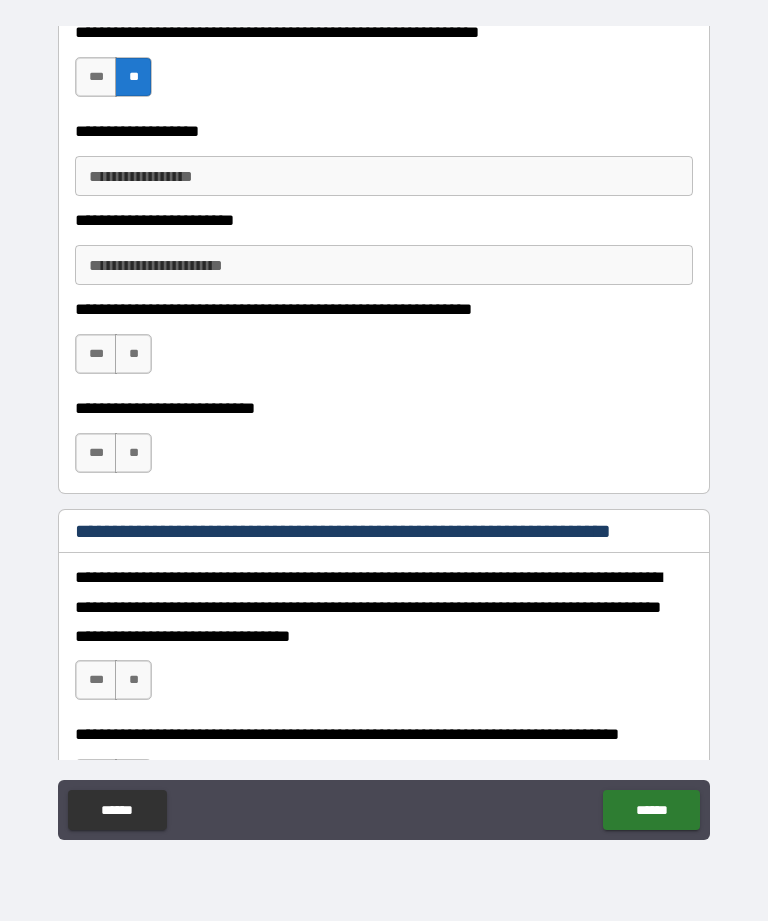 click on "**" at bounding box center [133, 354] 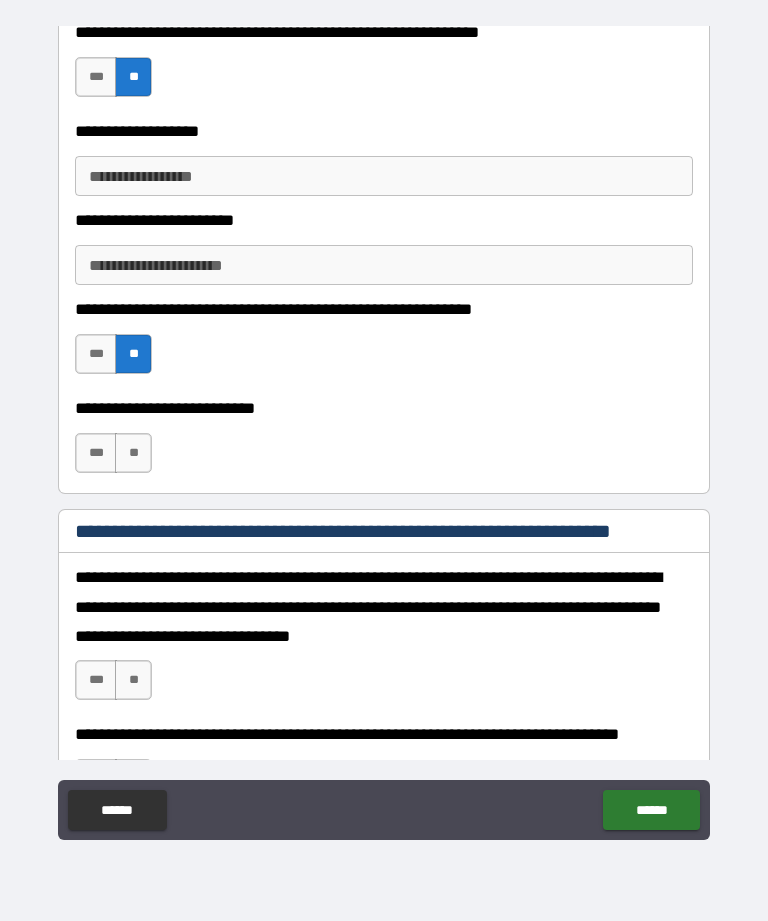 click on "***" at bounding box center [96, 453] 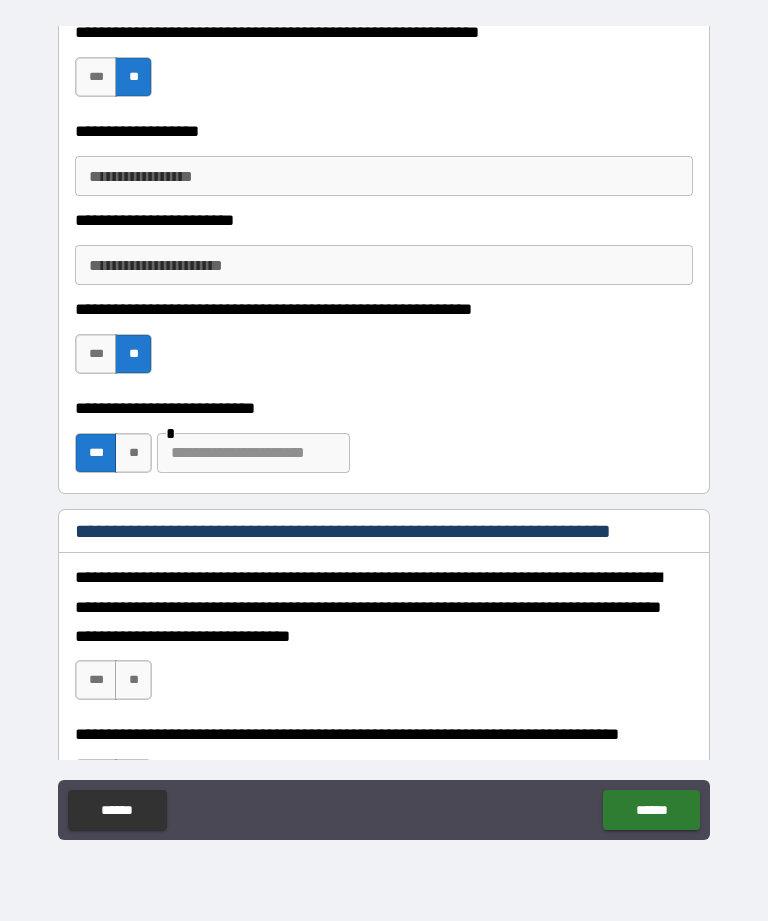 click at bounding box center [253, 453] 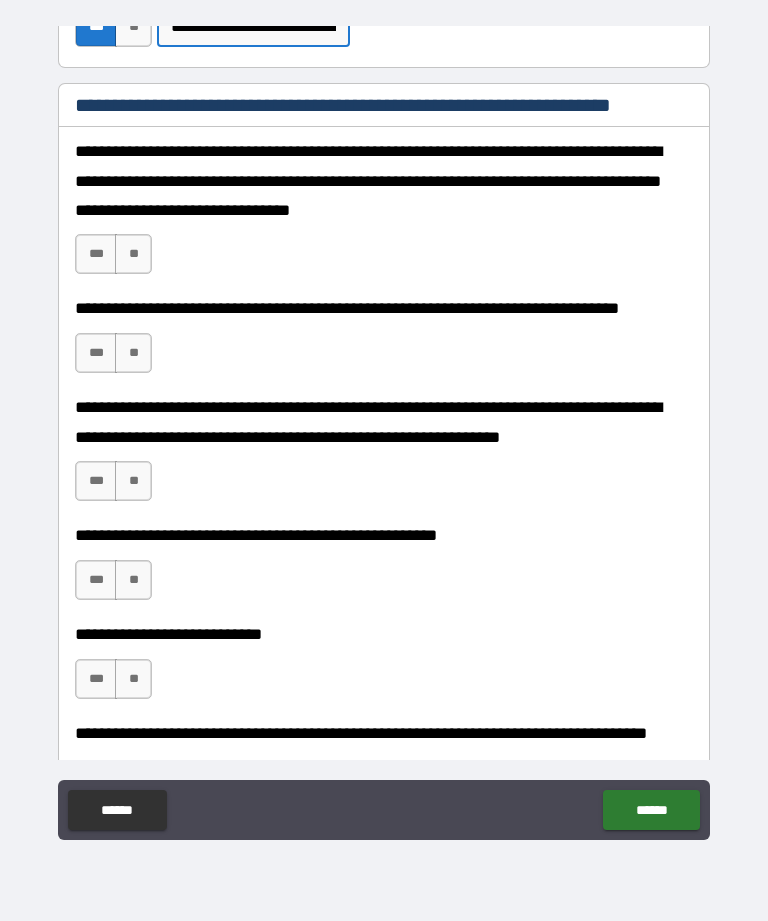 scroll, scrollTop: 3543, scrollLeft: 0, axis: vertical 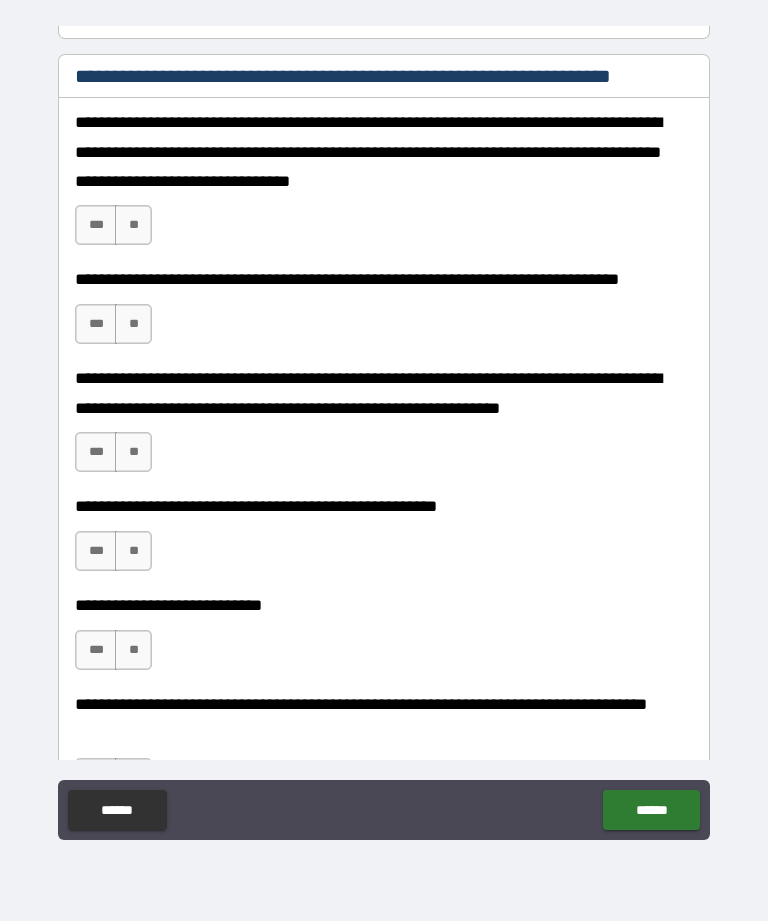 type on "**********" 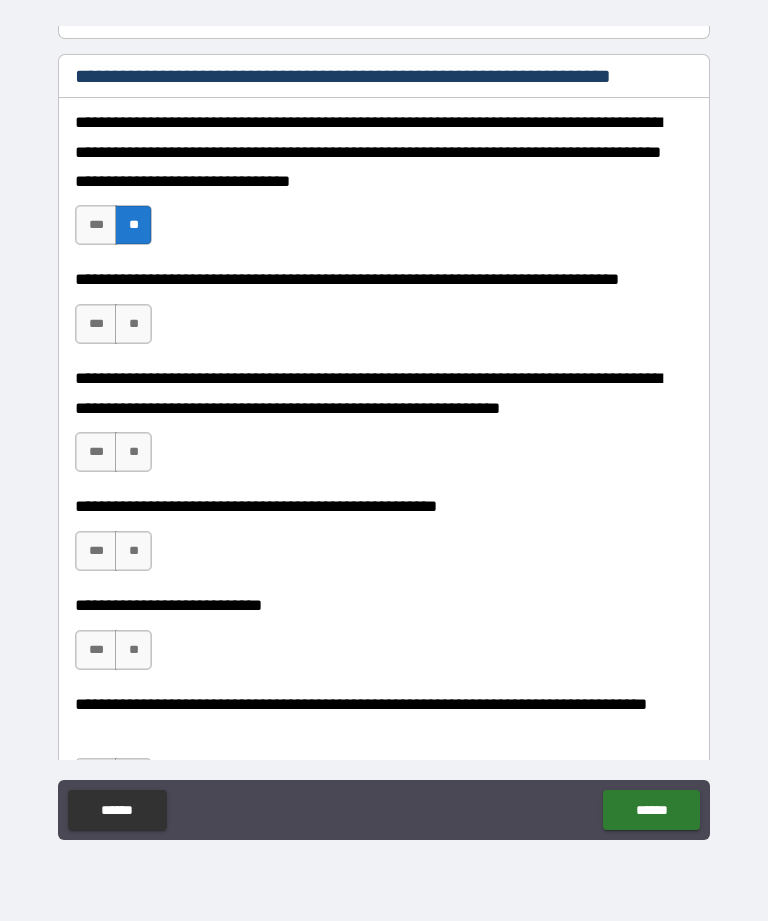 click on "**" at bounding box center [133, 324] 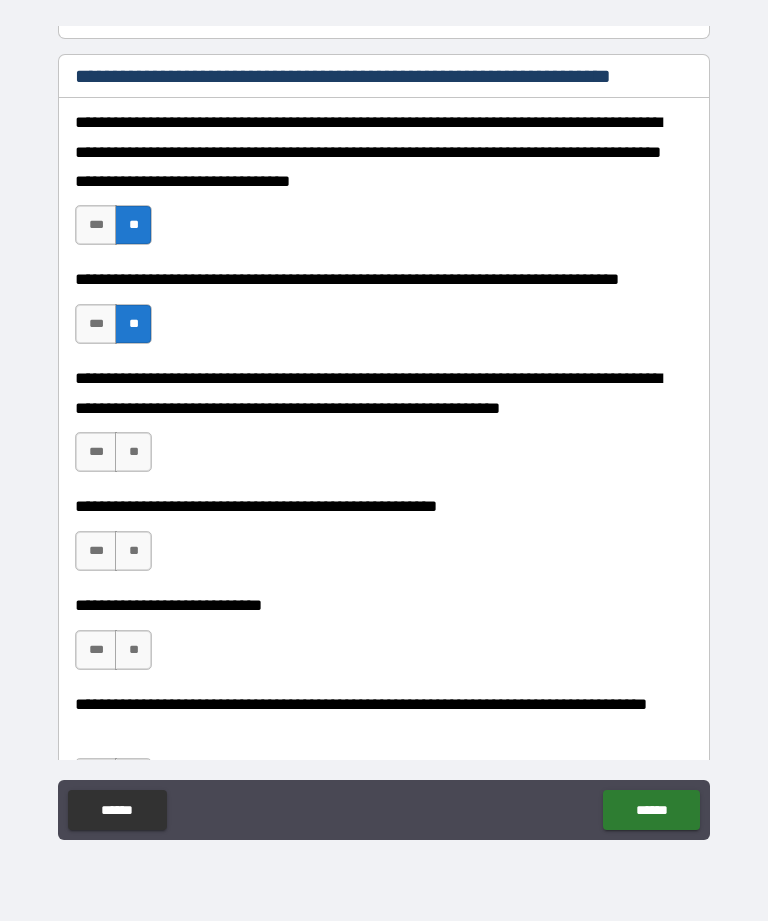 click on "**" at bounding box center [133, 452] 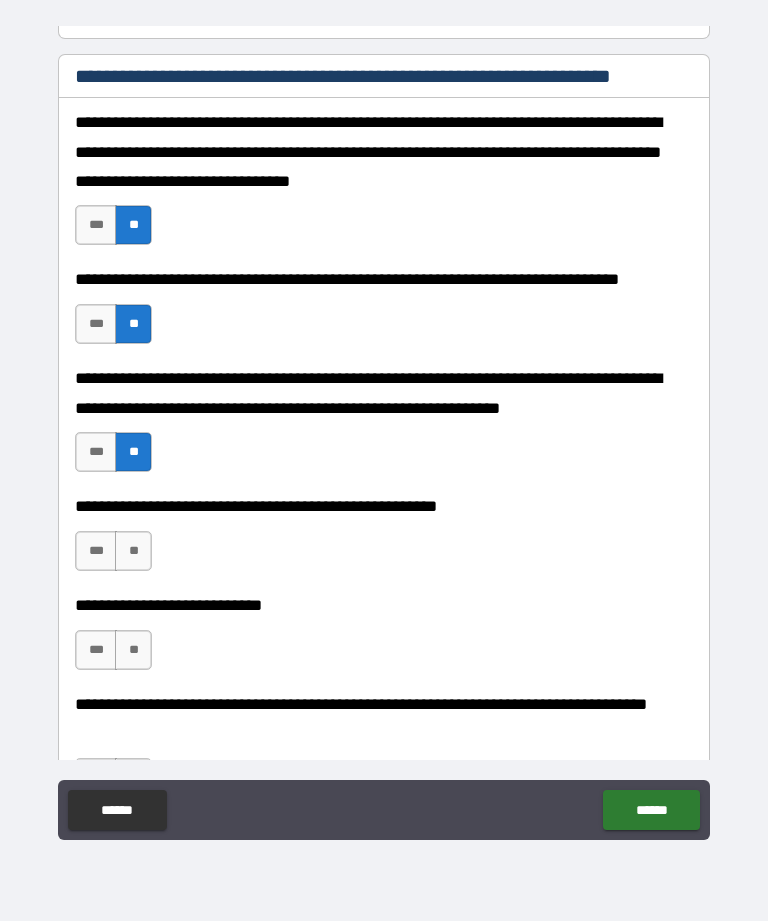 click on "**" at bounding box center (133, 551) 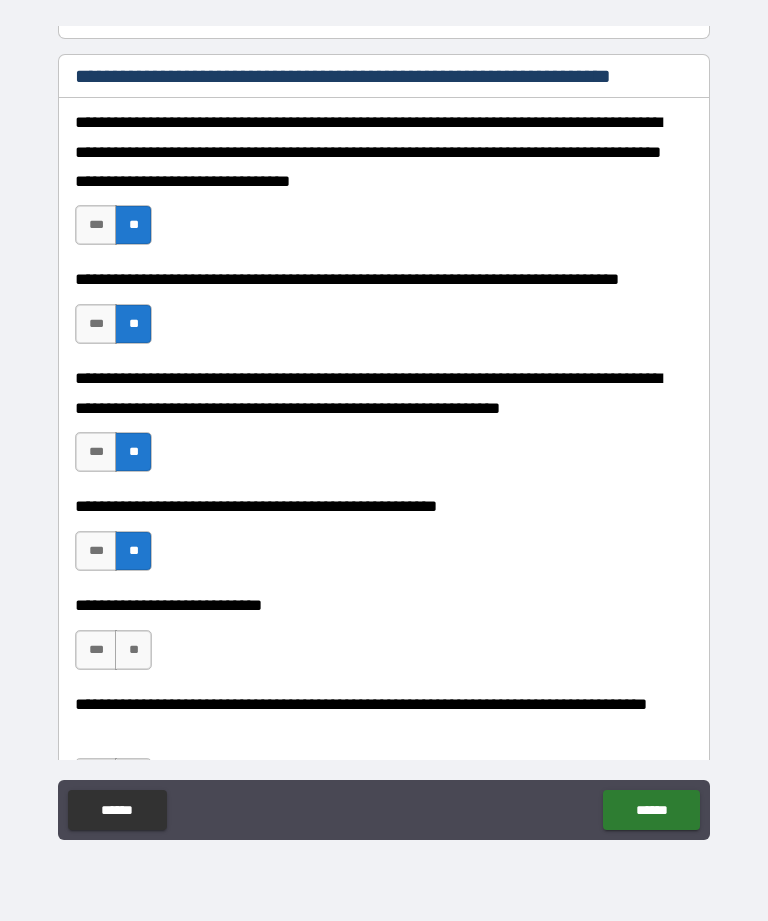 click on "**" at bounding box center (133, 650) 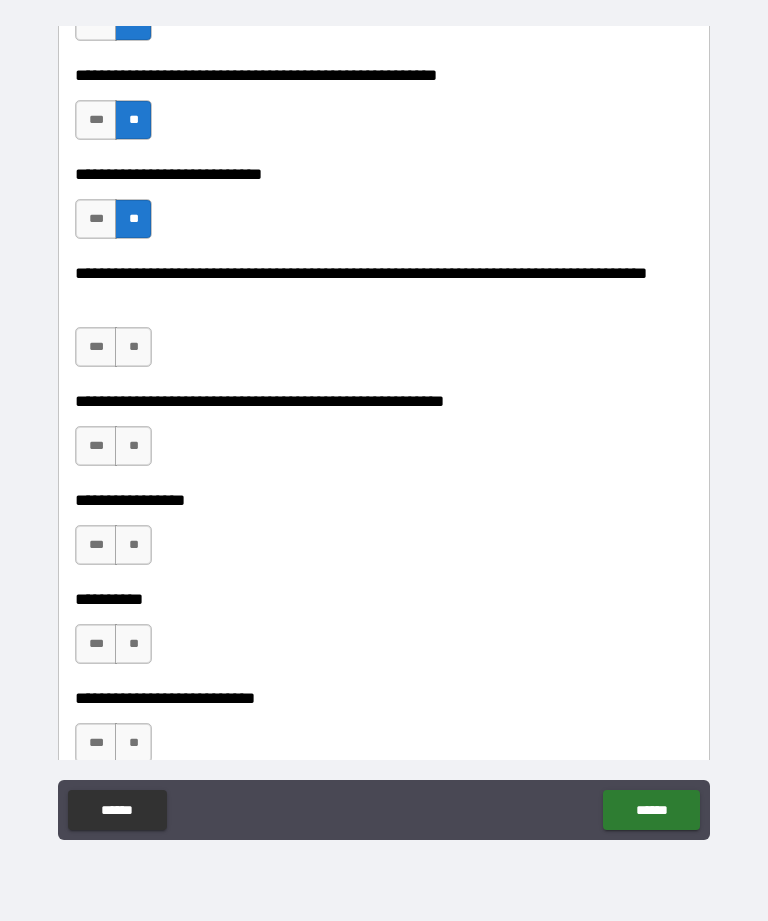 scroll, scrollTop: 3980, scrollLeft: 0, axis: vertical 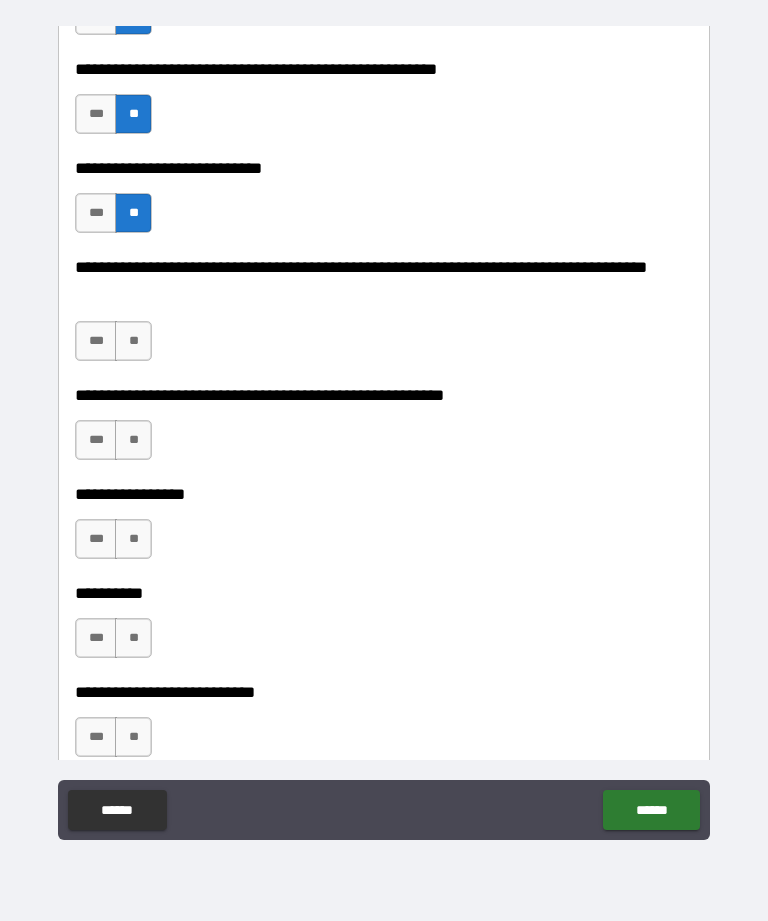 click on "**" at bounding box center [133, 341] 